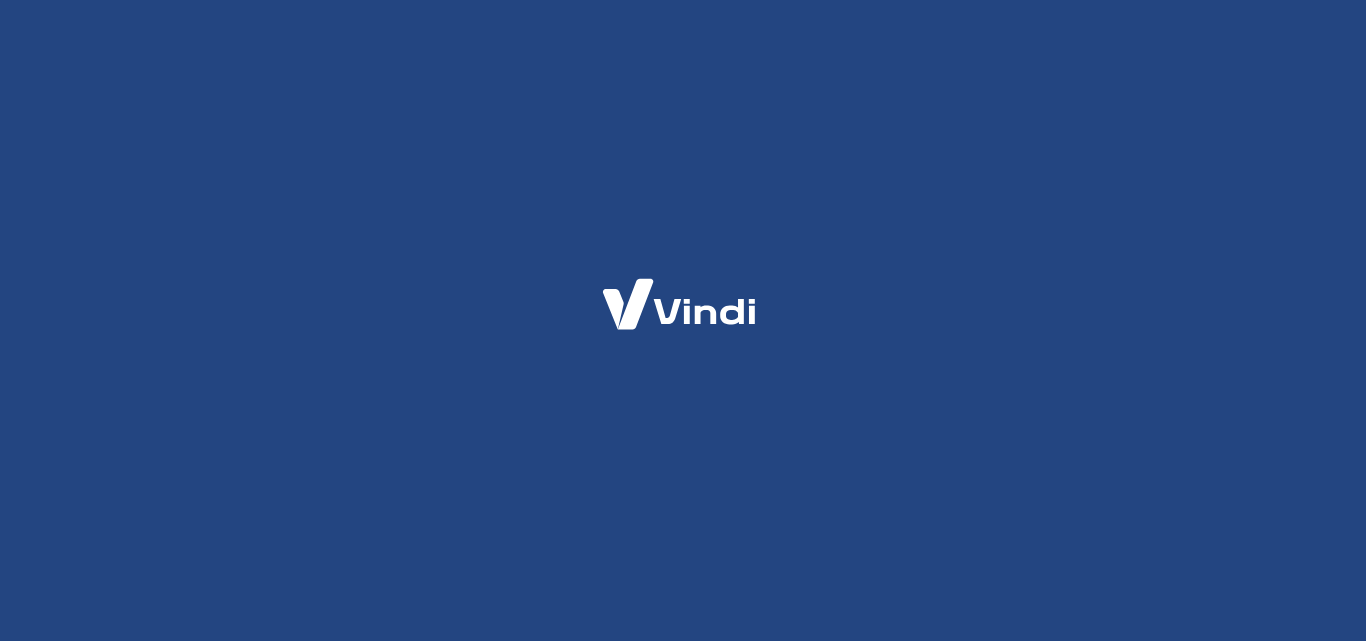 scroll, scrollTop: 0, scrollLeft: 0, axis: both 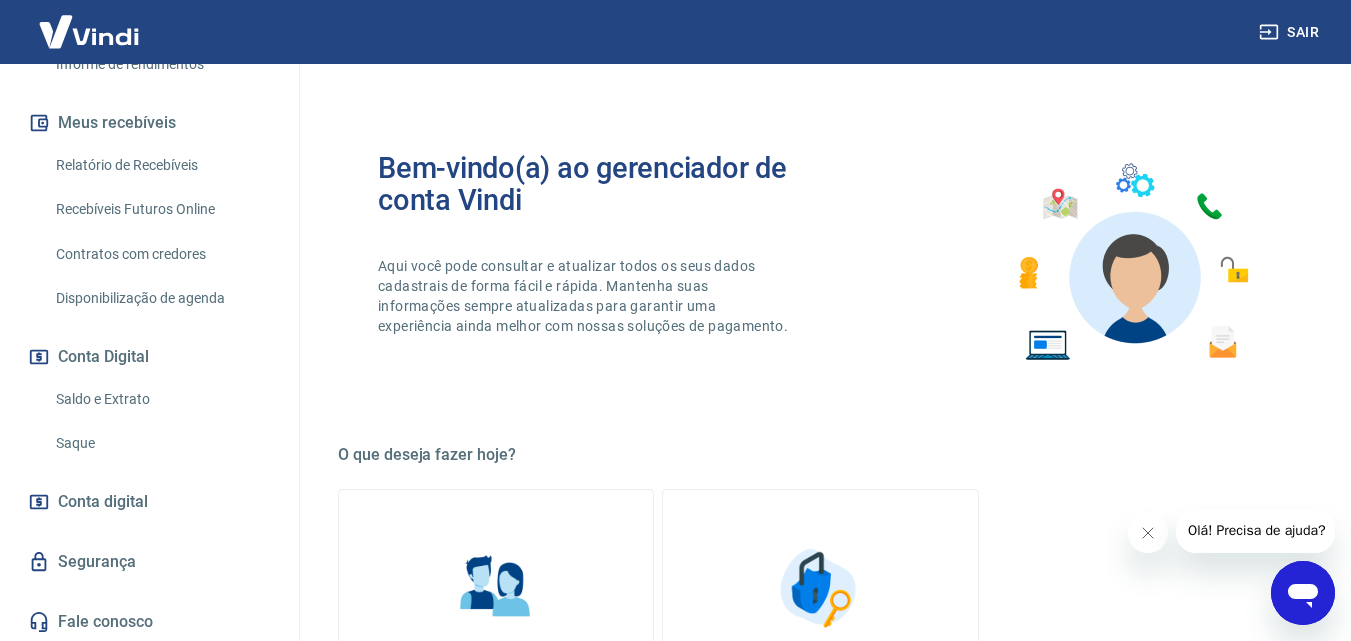 click on "Saque" at bounding box center [161, 443] 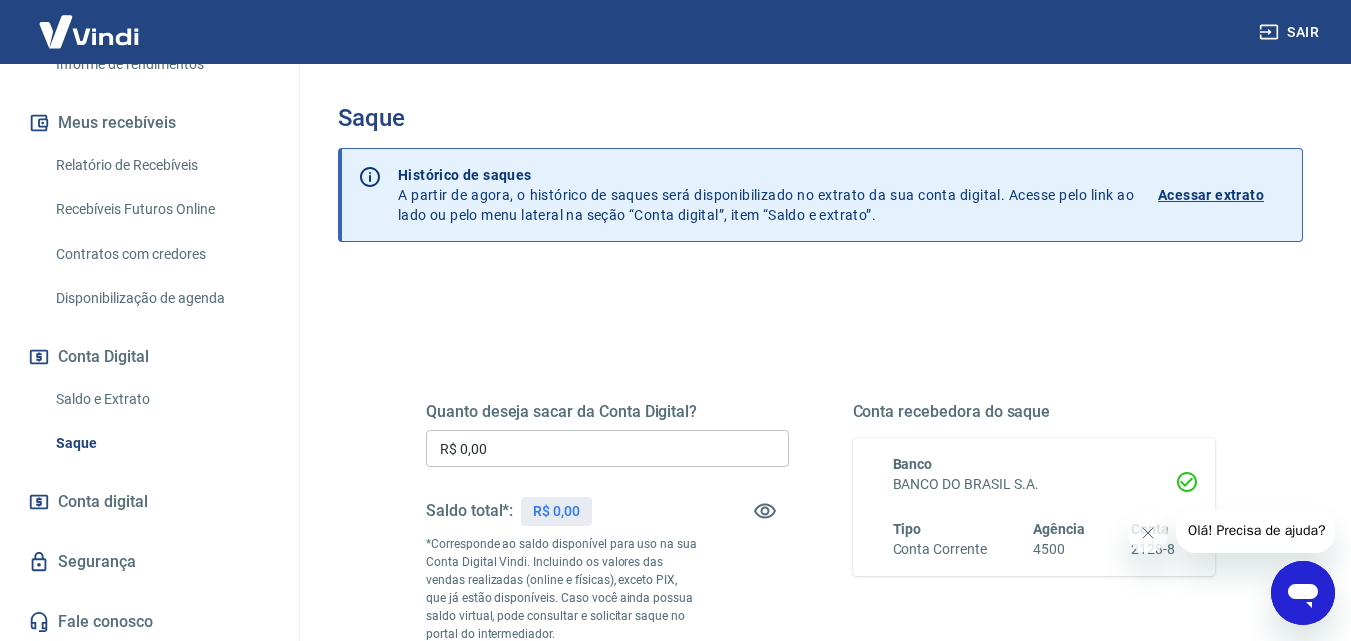 scroll, scrollTop: 100, scrollLeft: 0, axis: vertical 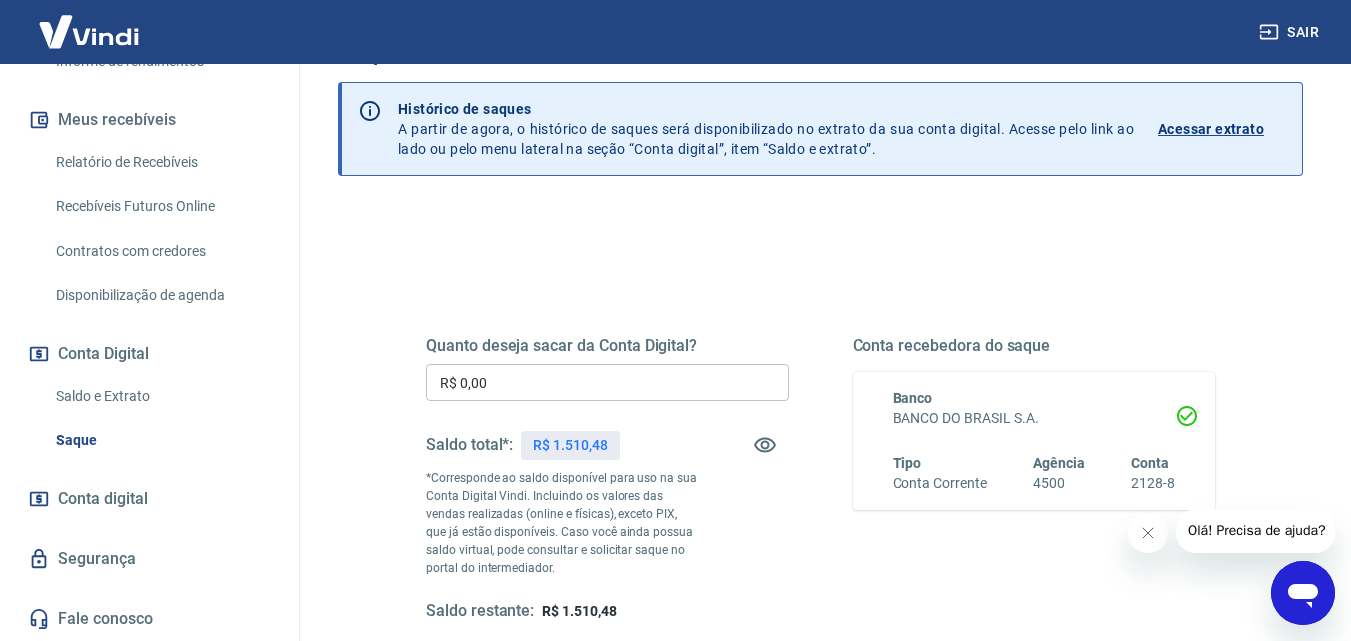 click on "Acessar extrato" at bounding box center [1211, 129] 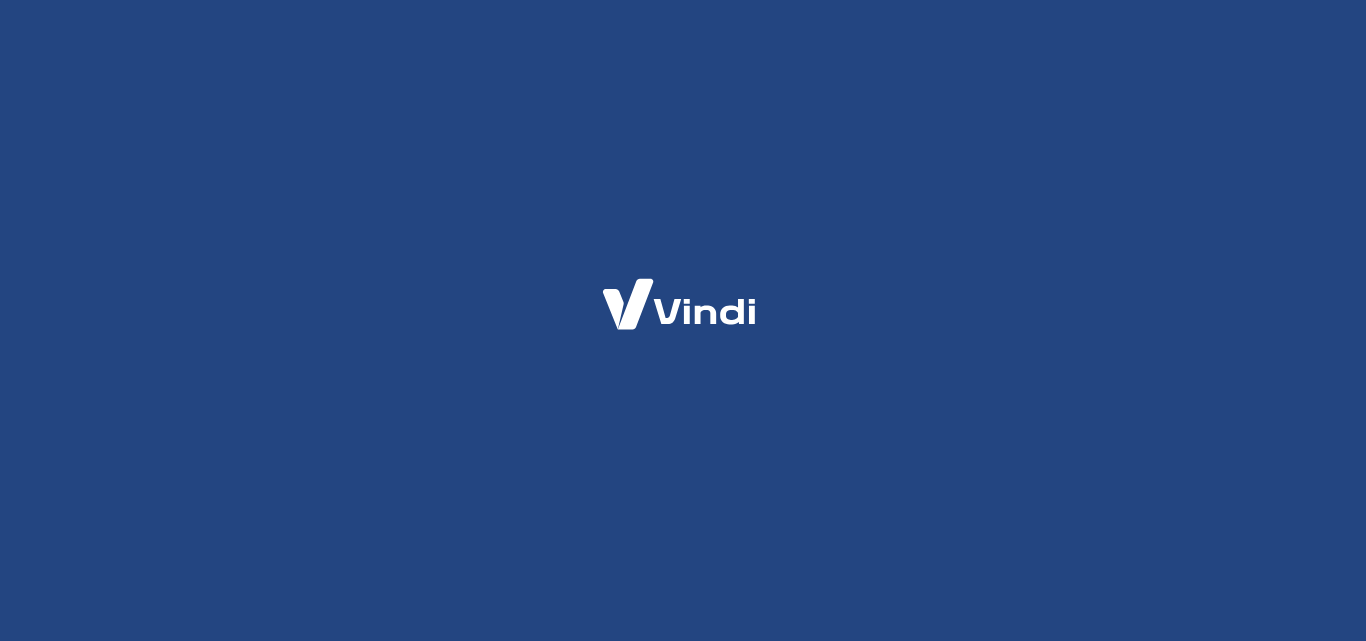 scroll, scrollTop: 0, scrollLeft: 0, axis: both 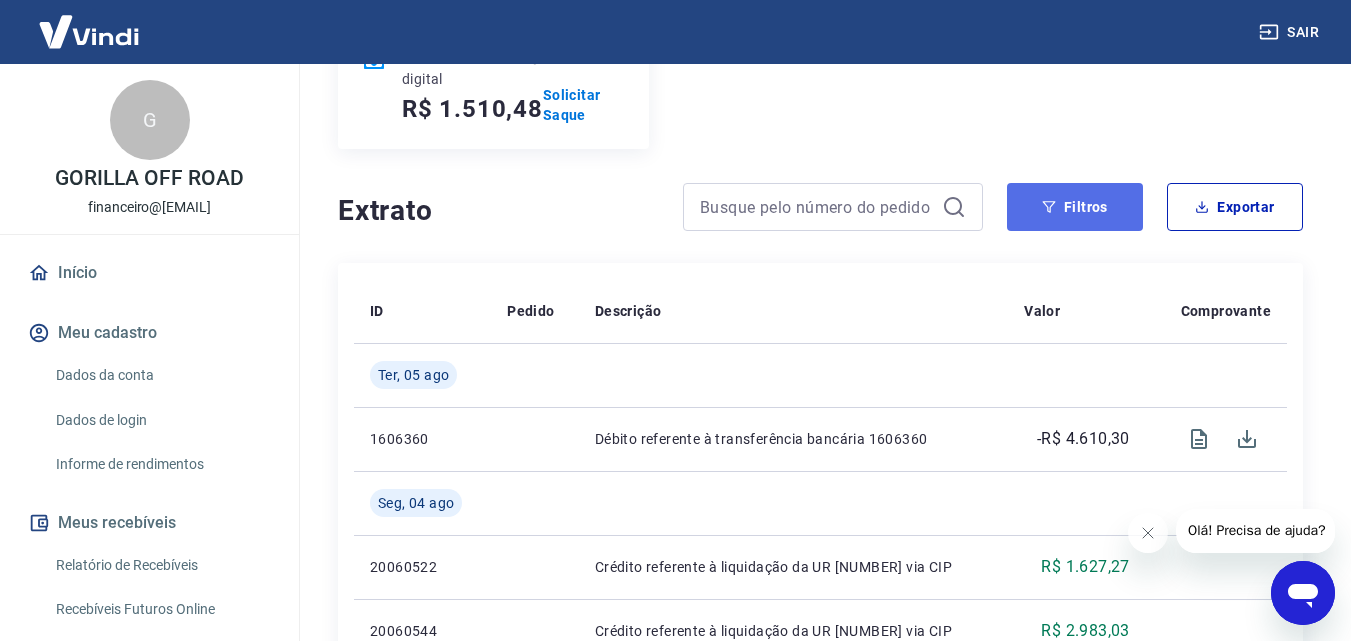 click on "Filtros" at bounding box center [1075, 207] 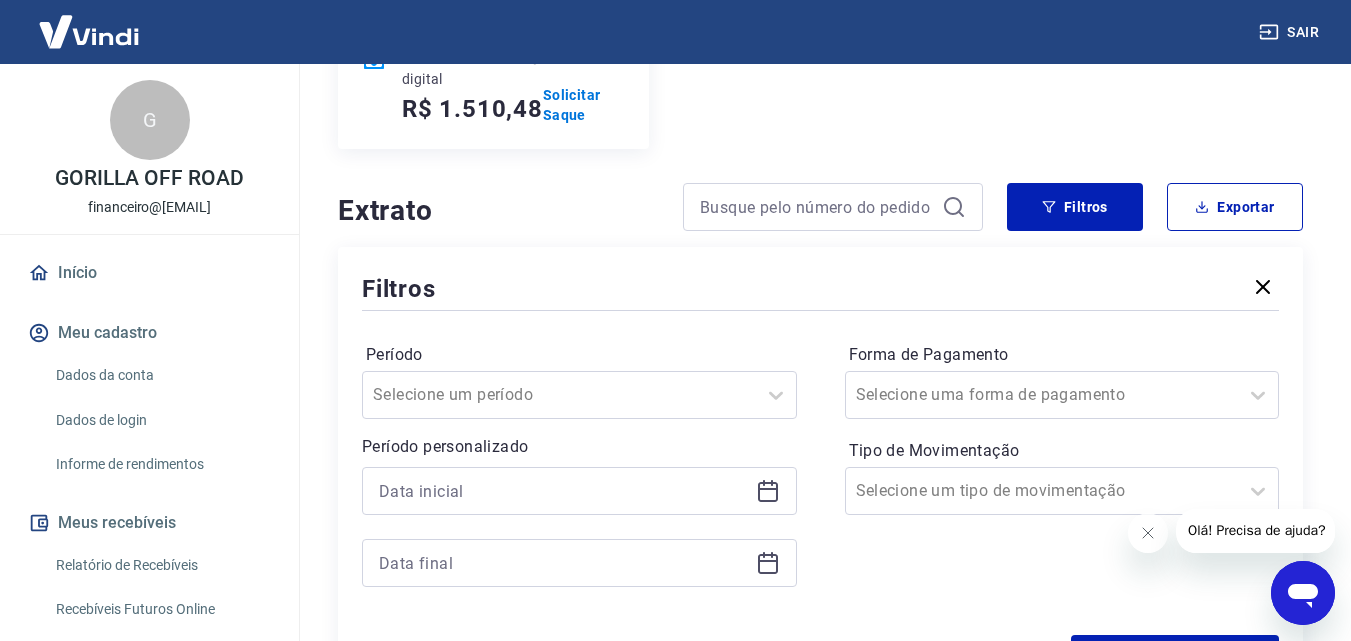click 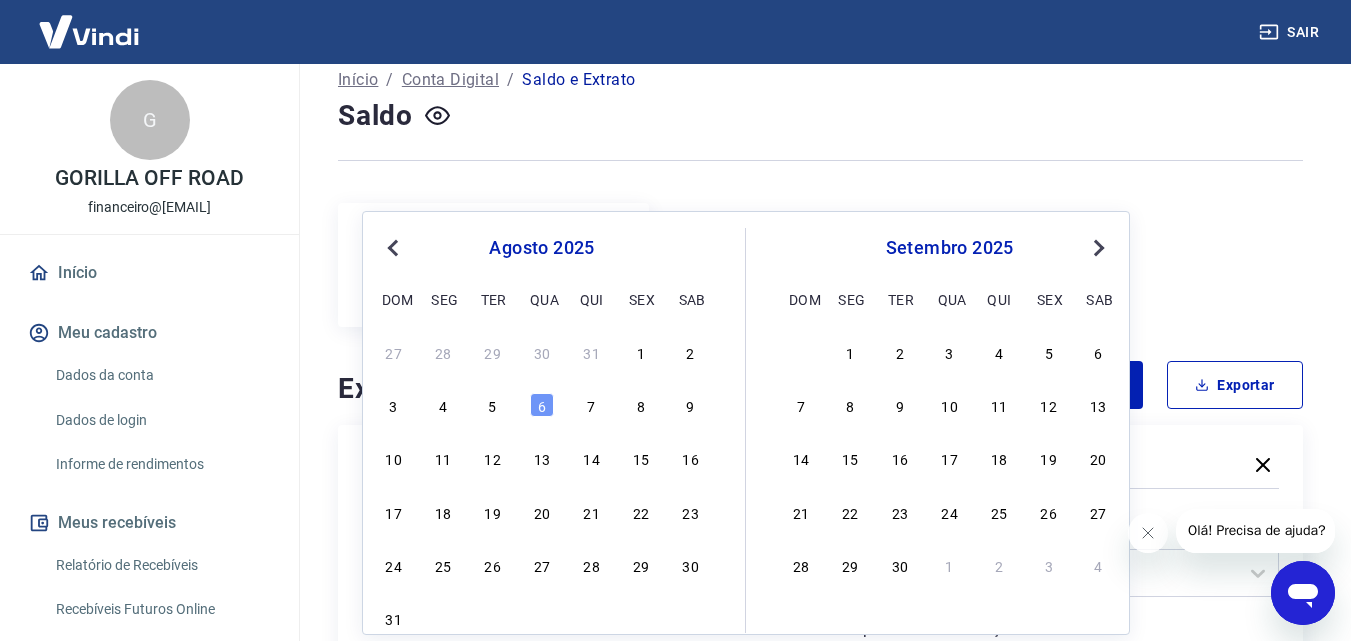 scroll, scrollTop: 100, scrollLeft: 0, axis: vertical 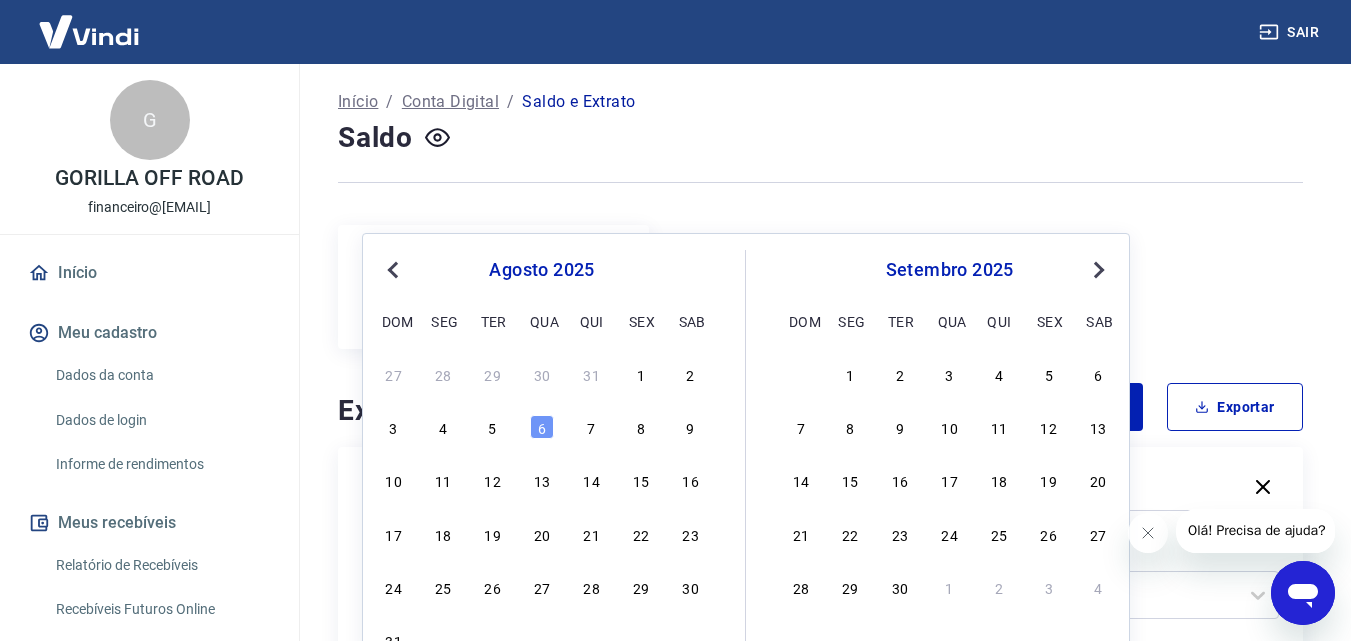 click on "Previous Month" at bounding box center [395, 269] 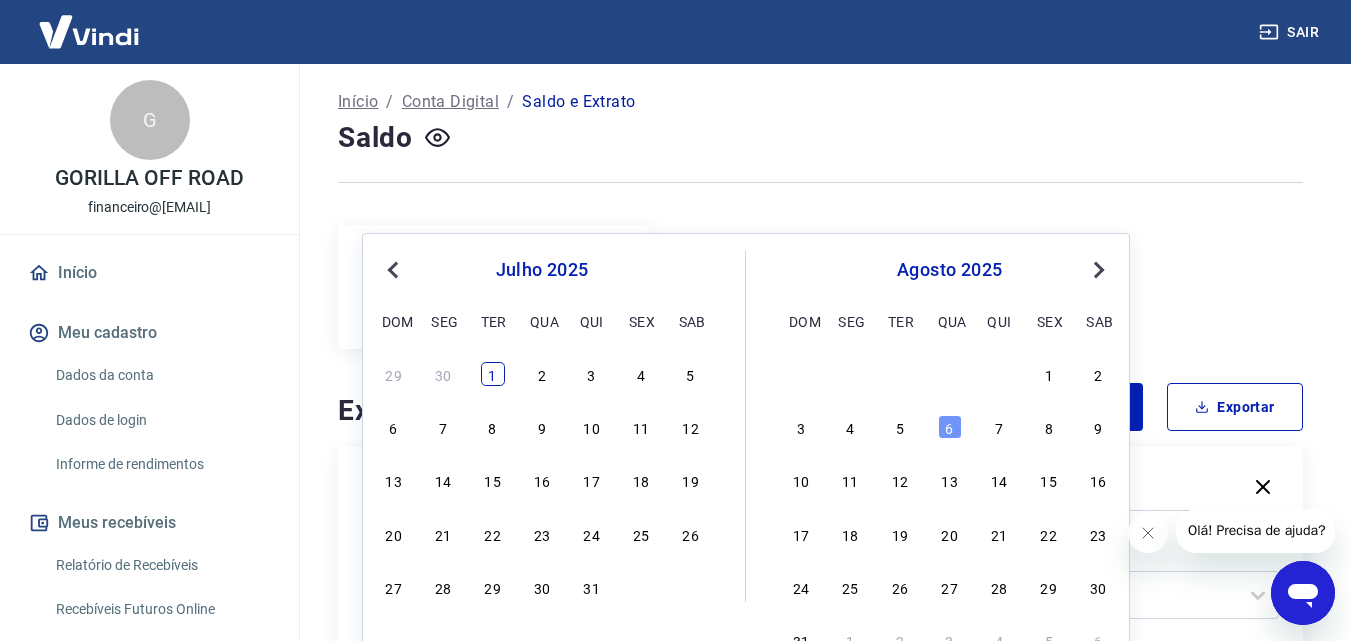 click on "1" at bounding box center [493, 374] 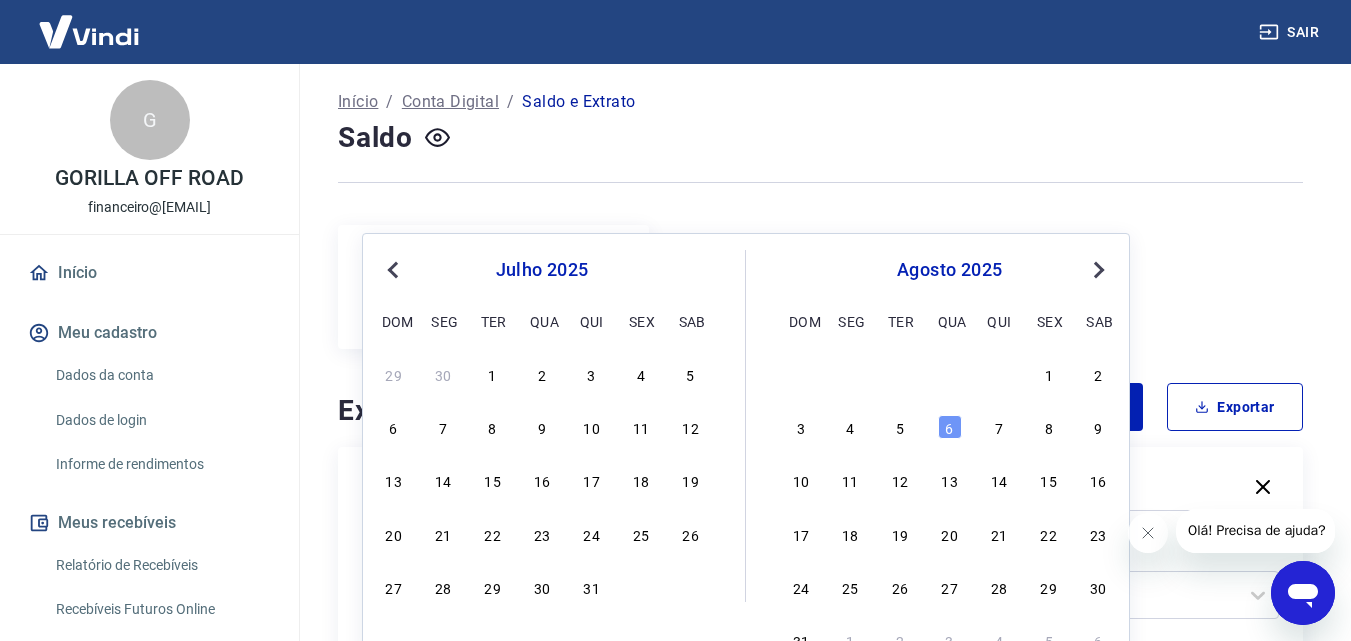 type on "01/07/2025" 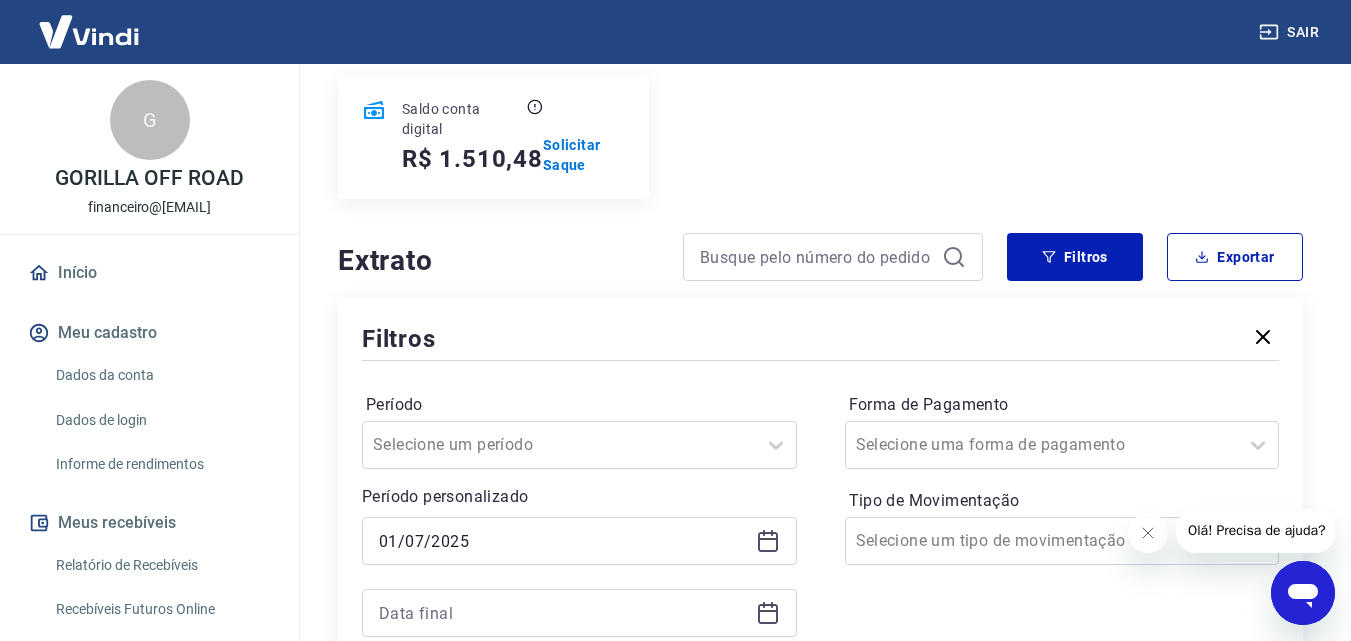 scroll, scrollTop: 300, scrollLeft: 0, axis: vertical 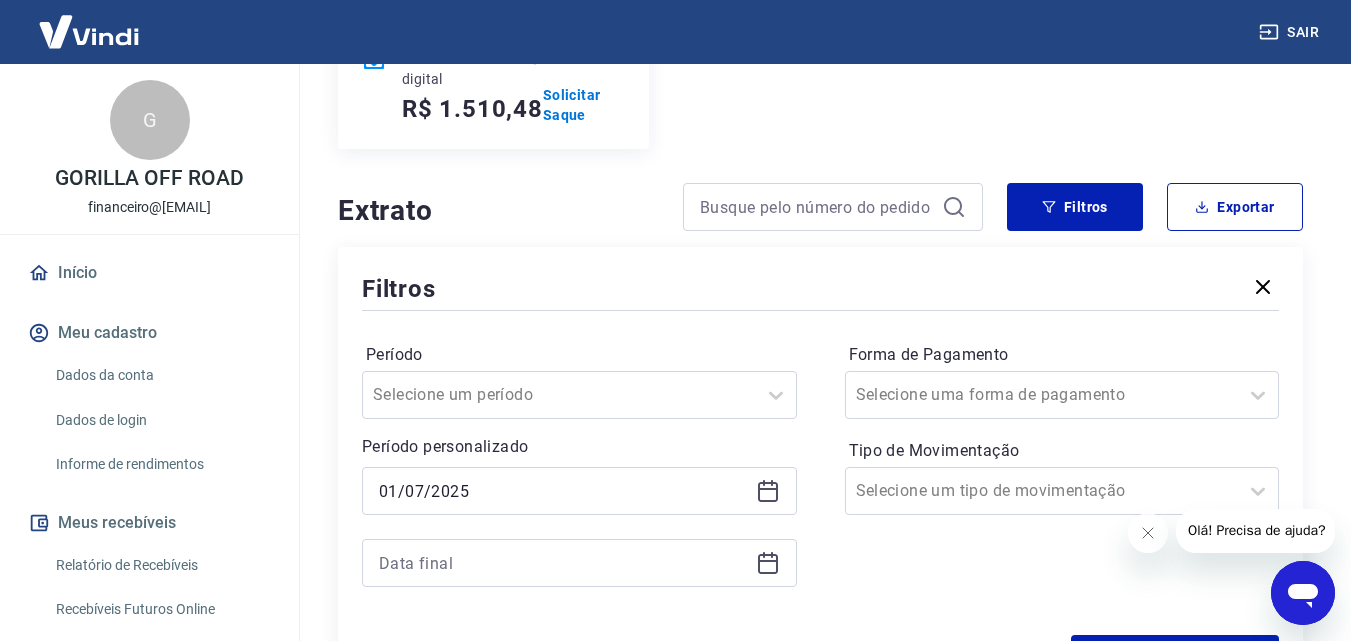 click 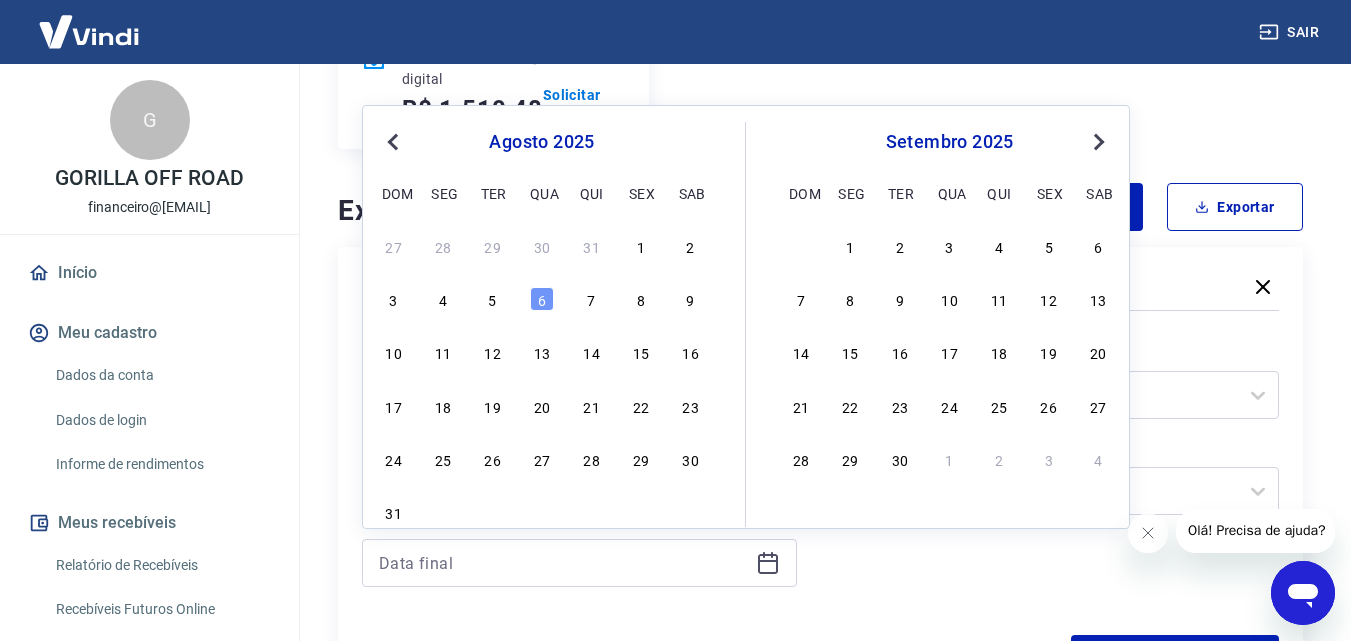 drag, startPoint x: 394, startPoint y: 513, endPoint x: 415, endPoint y: 512, distance: 21.023796 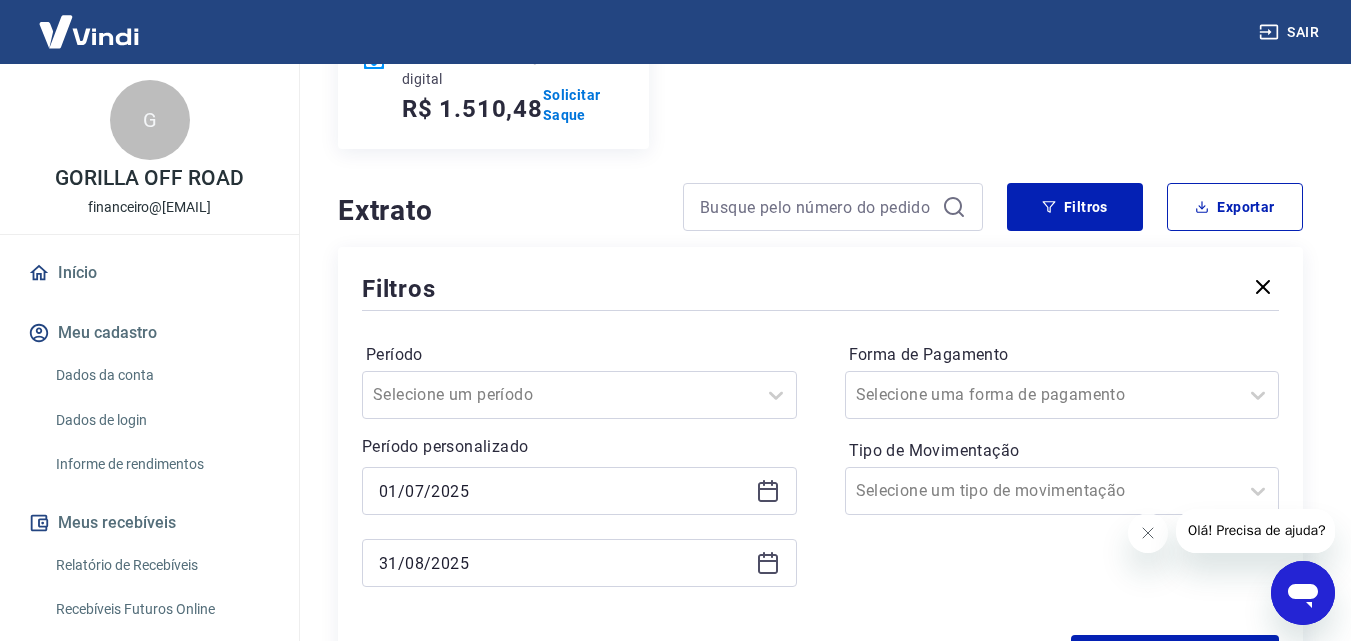 click 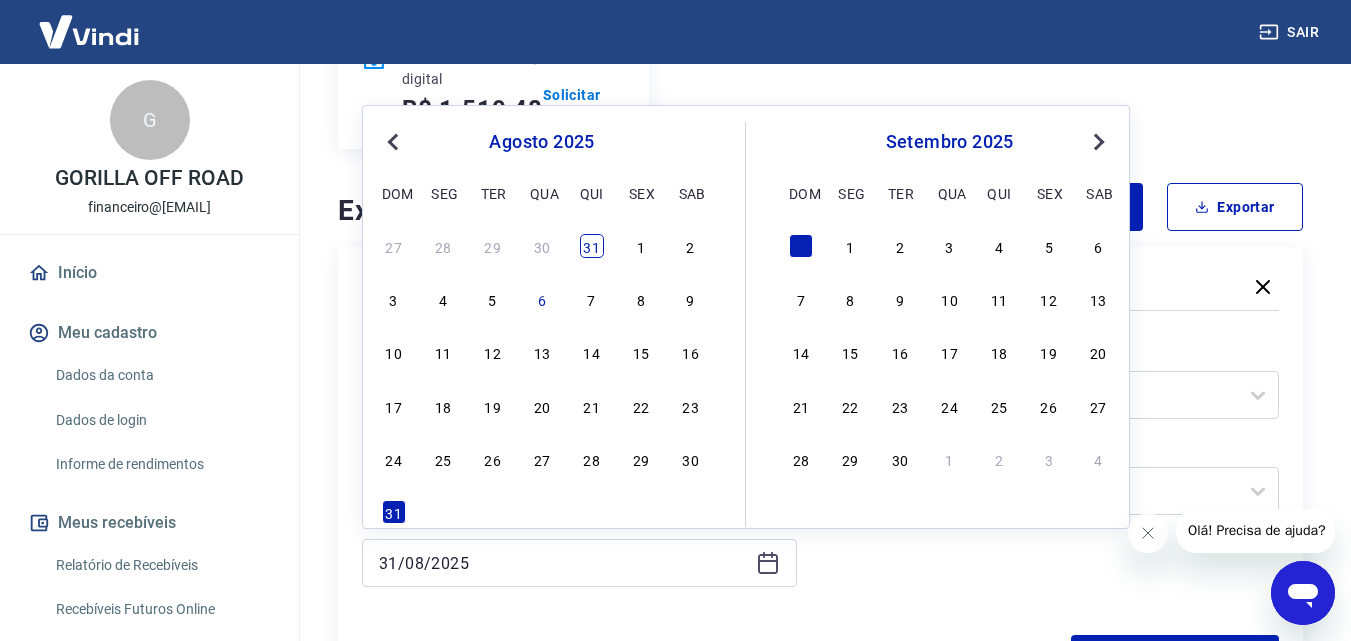 click on "31" at bounding box center (592, 246) 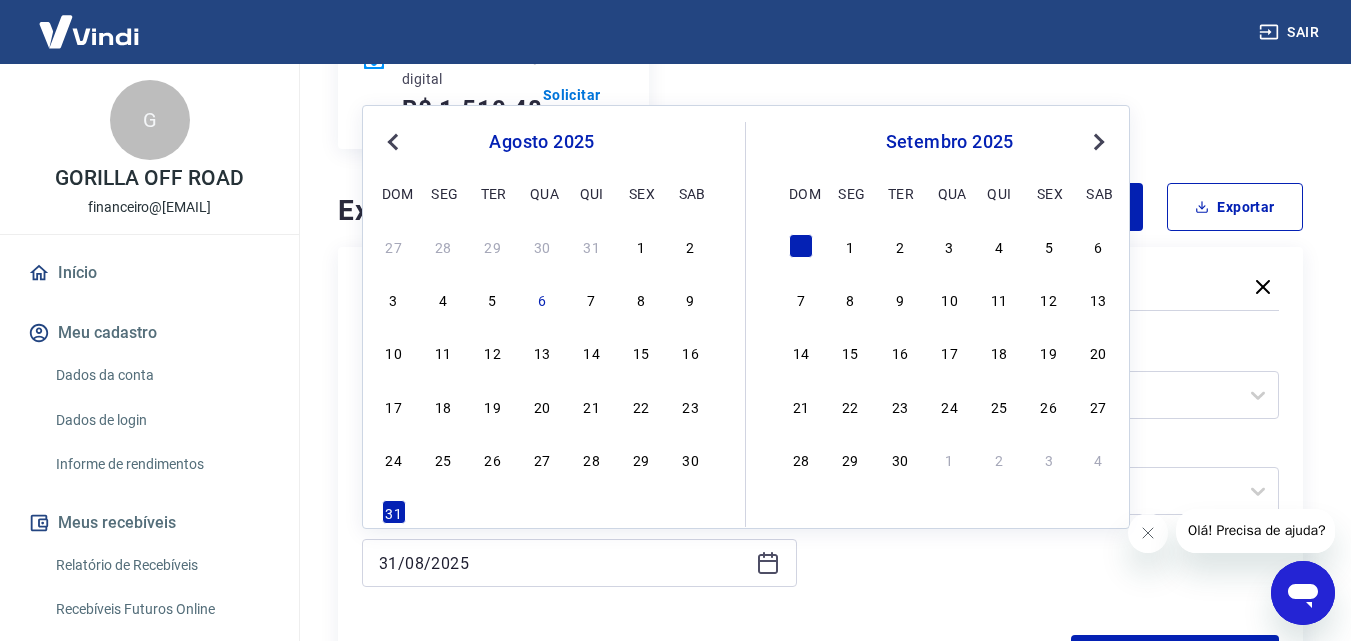 type on "31/07/2025" 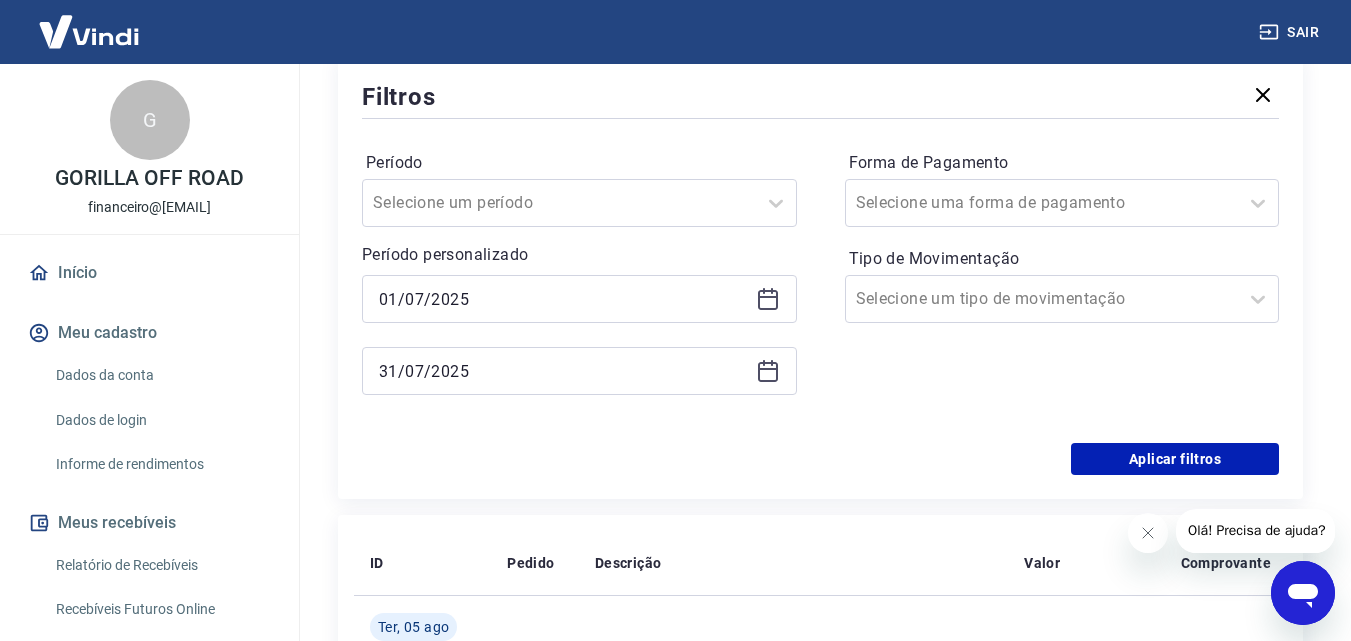 scroll, scrollTop: 500, scrollLeft: 0, axis: vertical 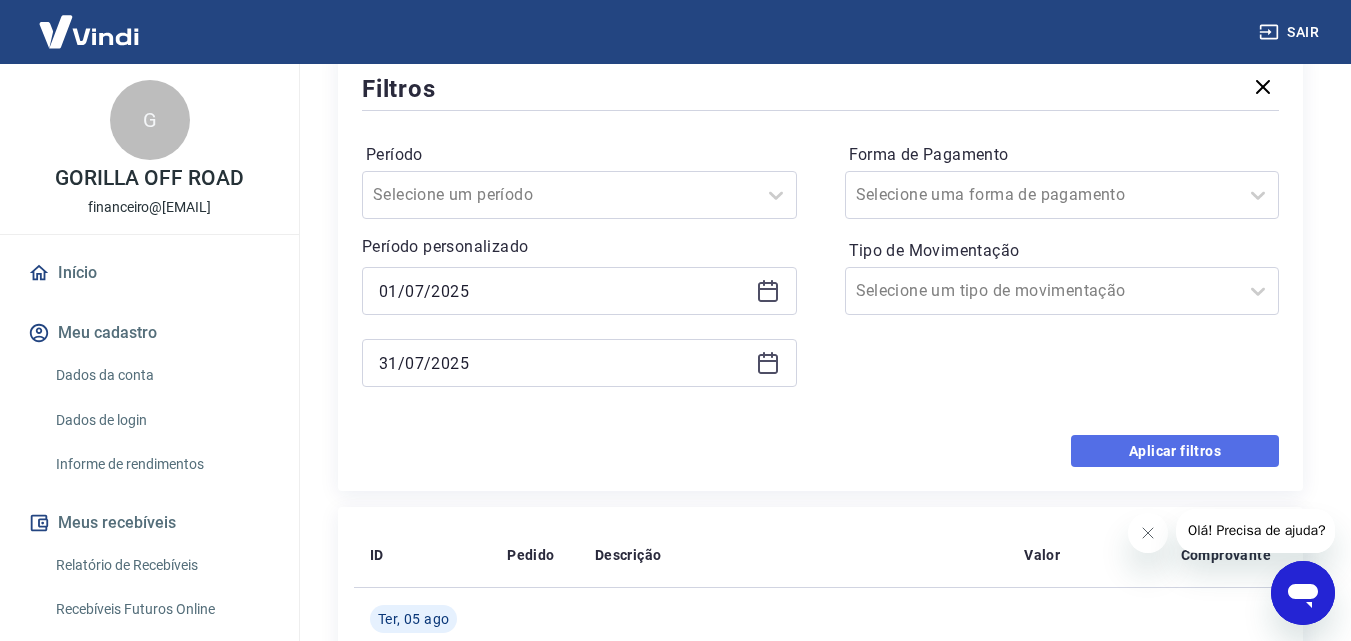 click on "Aplicar filtros" at bounding box center (1175, 451) 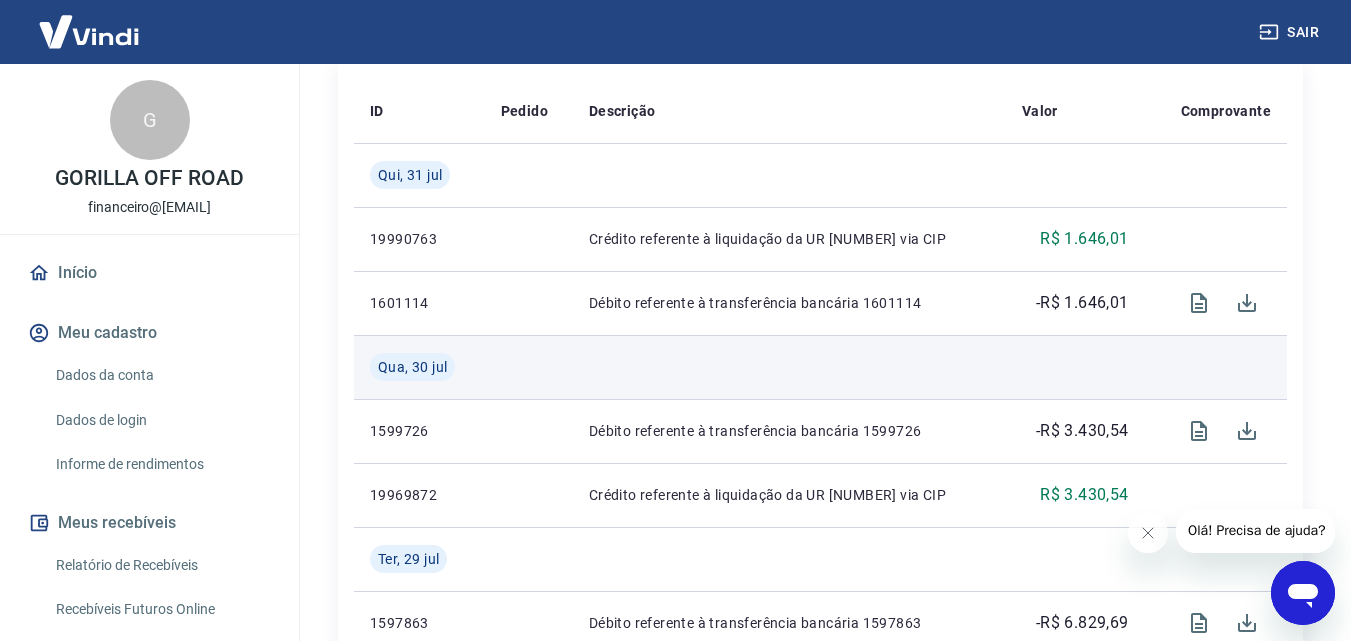 scroll, scrollTop: 200, scrollLeft: 0, axis: vertical 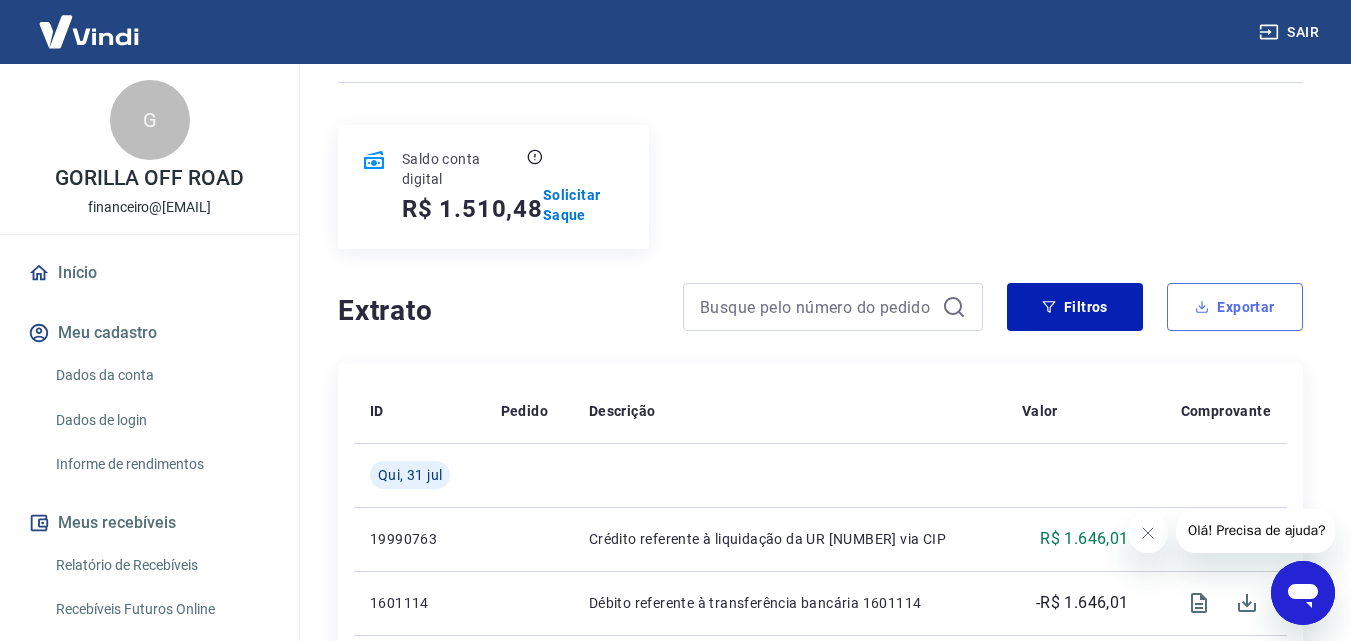 click on "Exportar" at bounding box center [1235, 307] 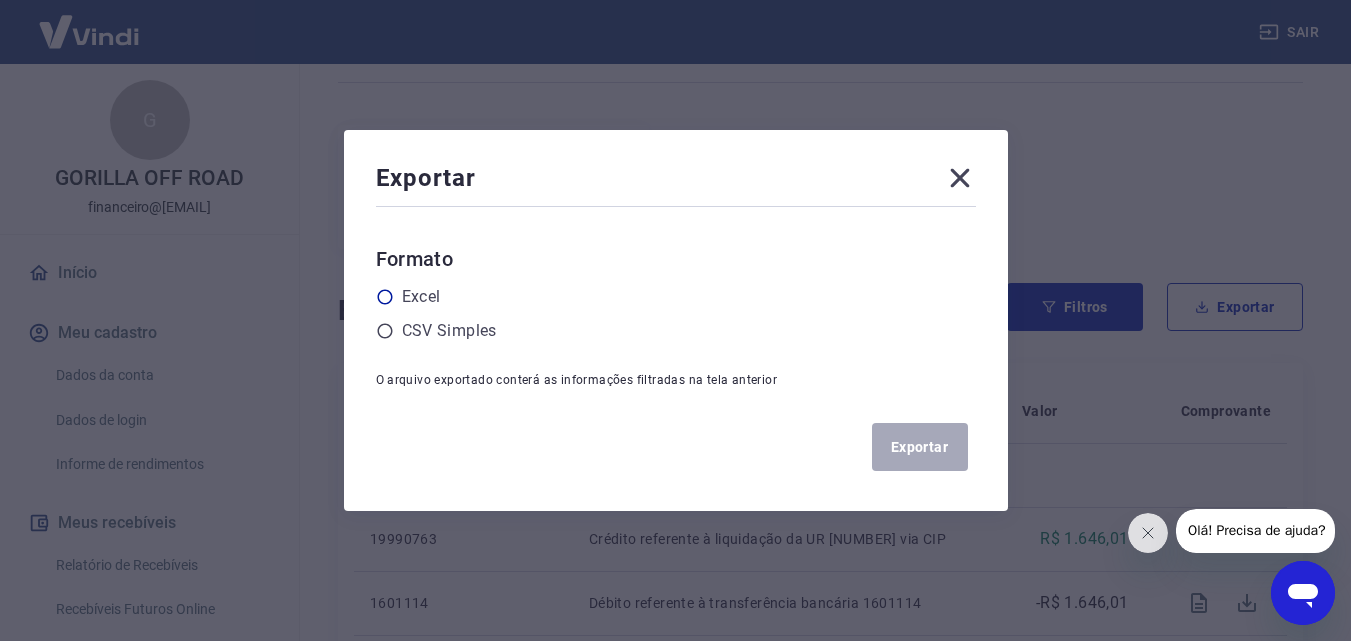 click 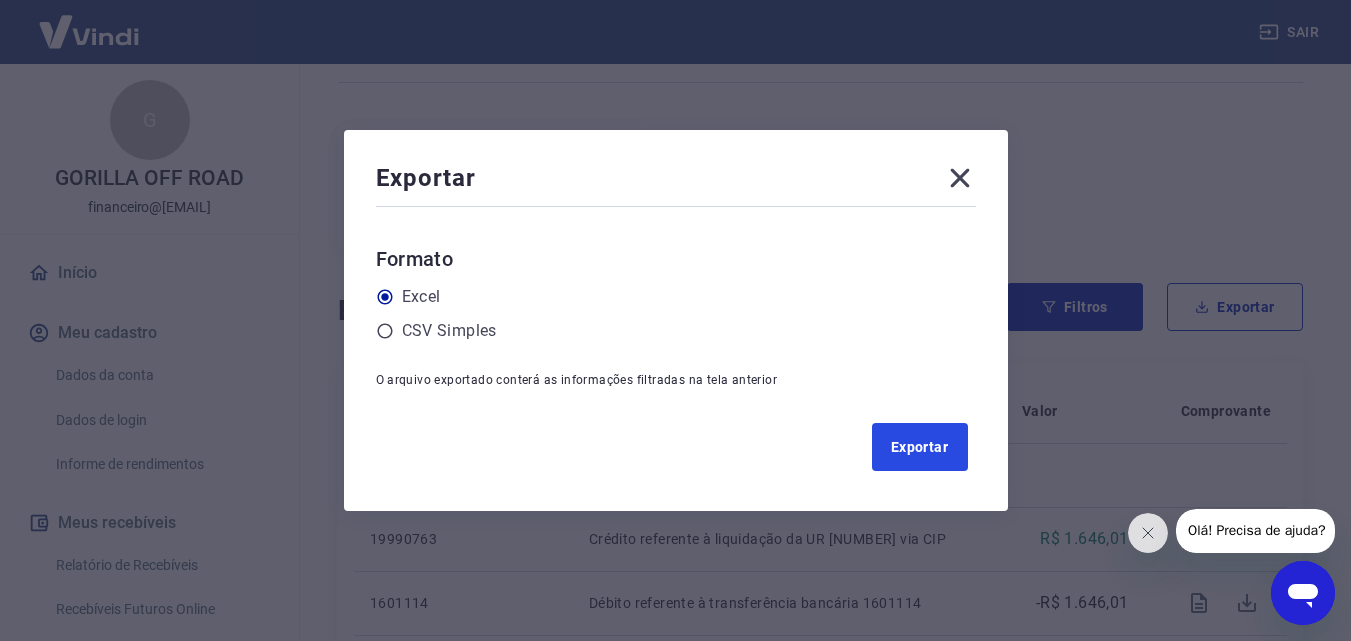 click on "Exportar" at bounding box center (920, 447) 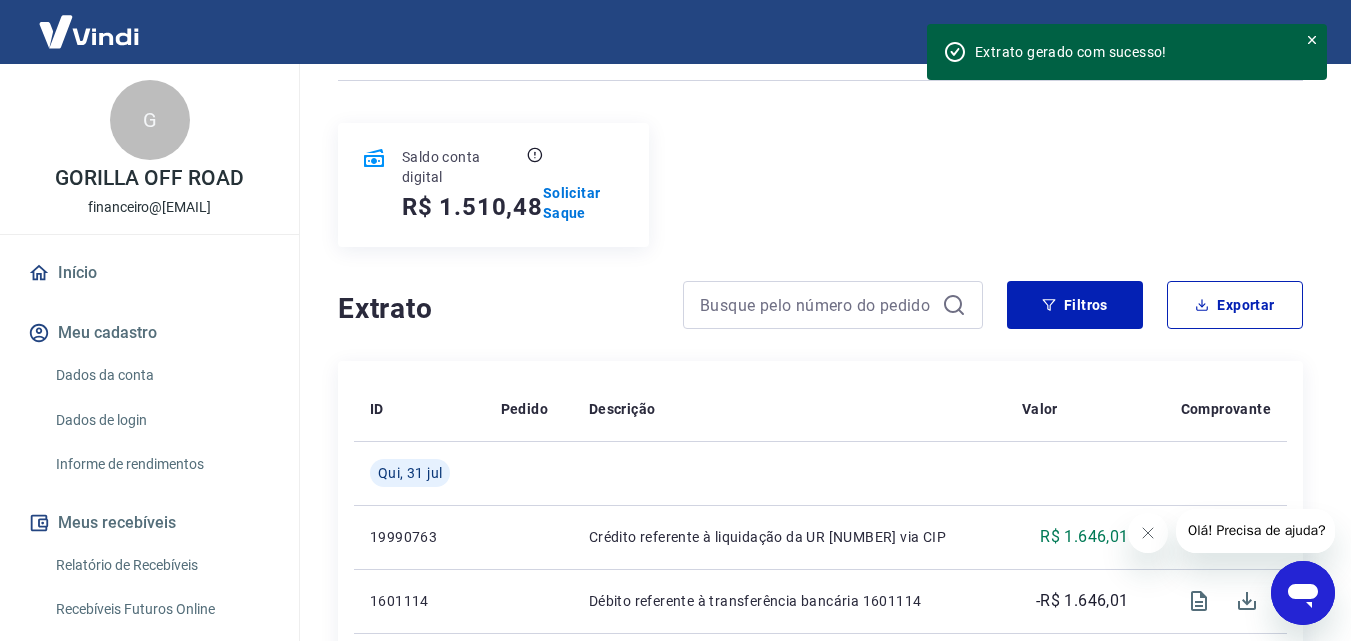 scroll, scrollTop: 200, scrollLeft: 0, axis: vertical 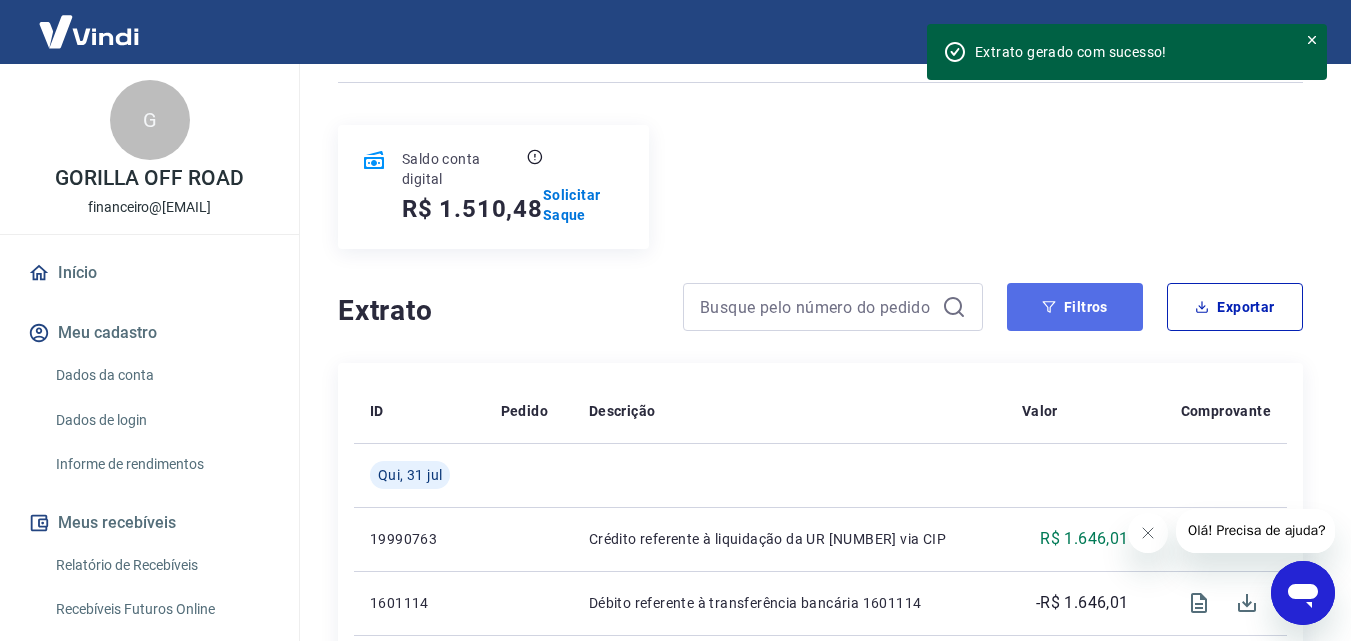 click on "Filtros" at bounding box center [1075, 307] 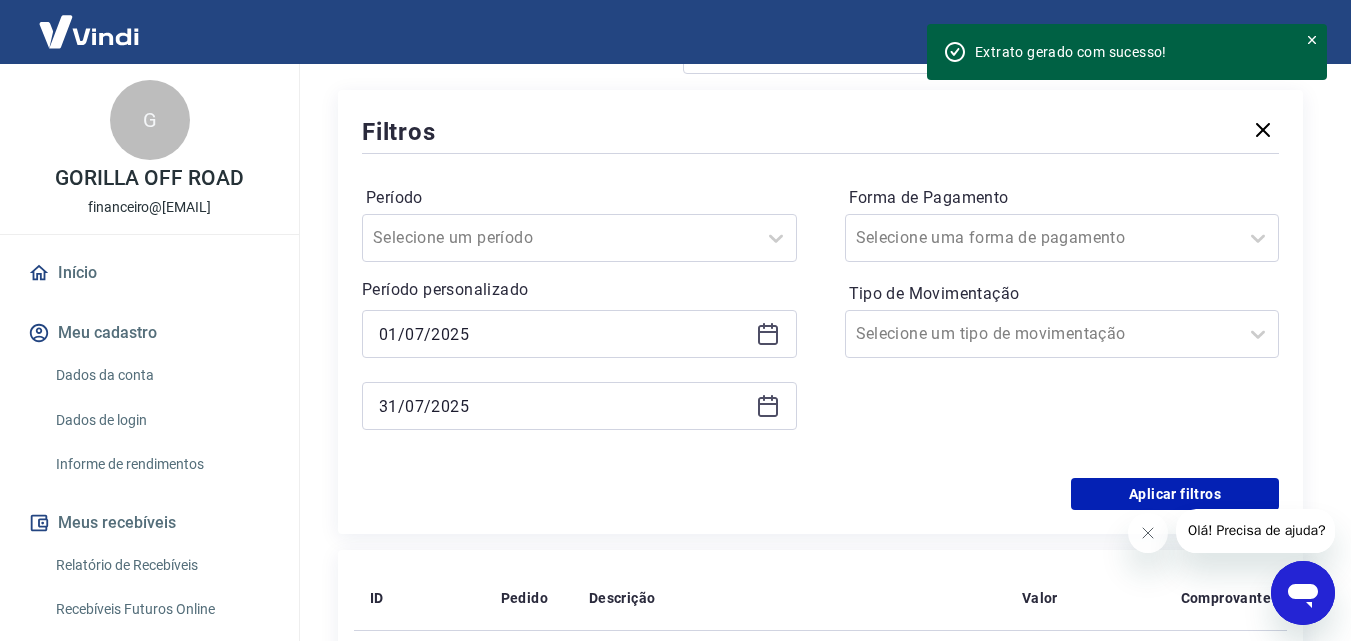 scroll, scrollTop: 500, scrollLeft: 0, axis: vertical 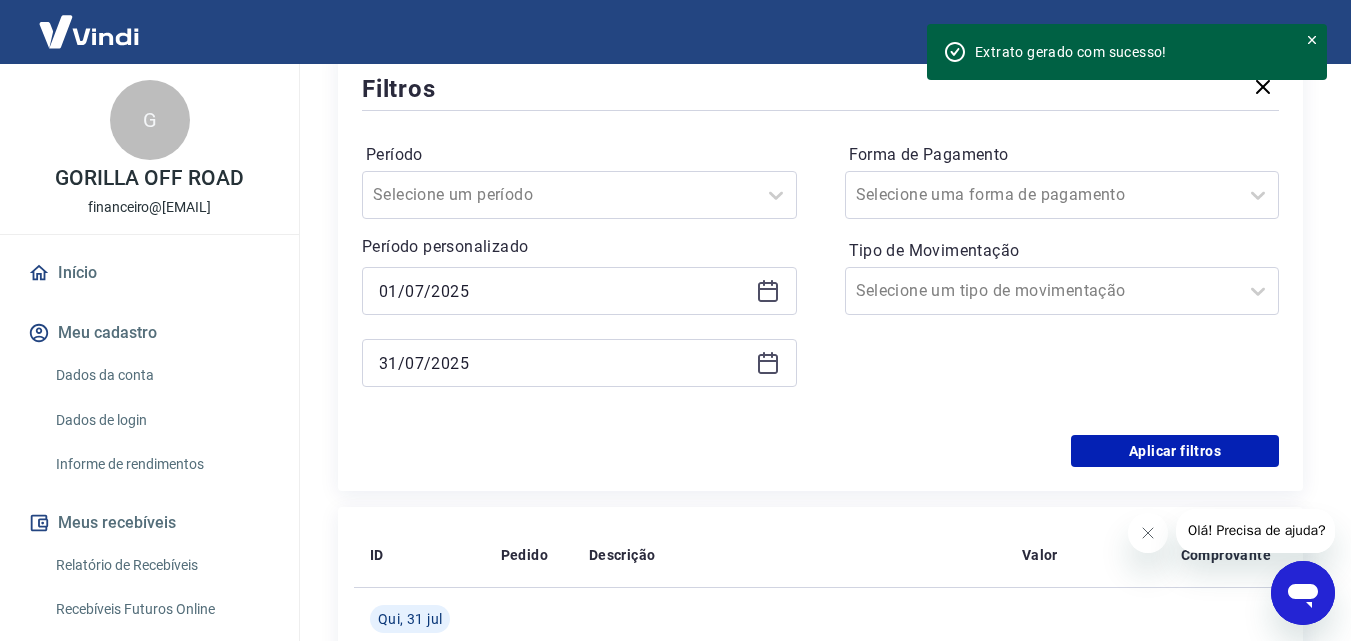 click 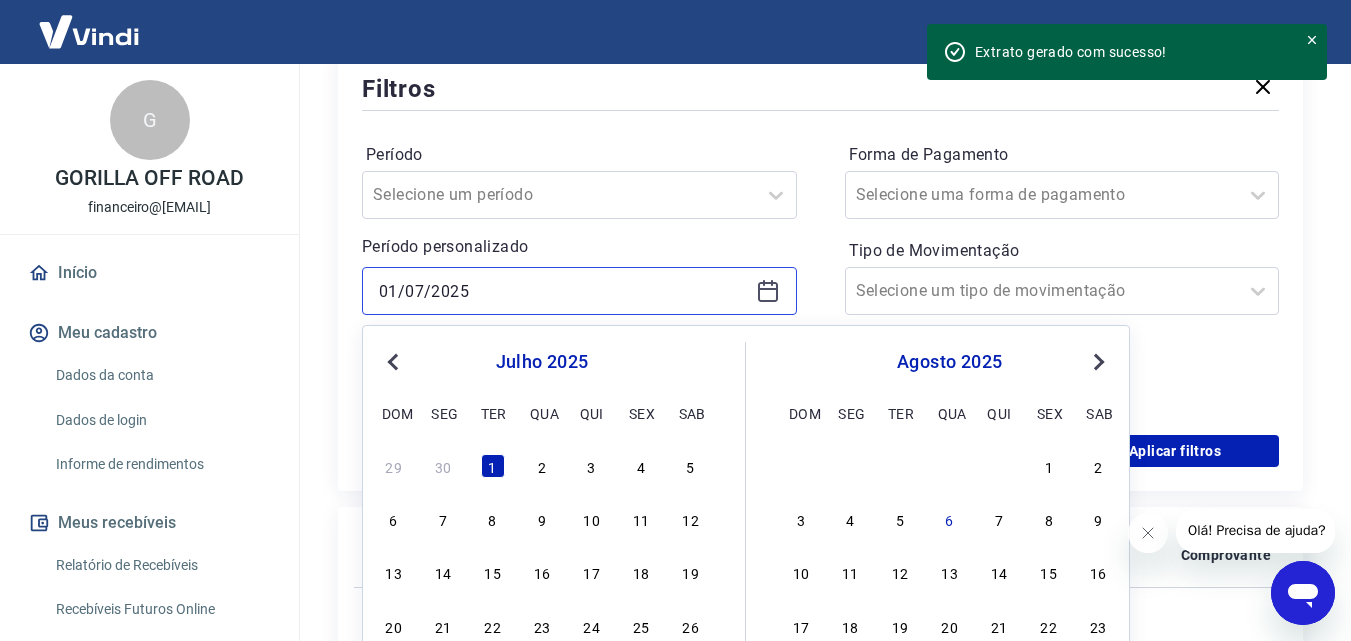 drag, startPoint x: 480, startPoint y: 286, endPoint x: 205, endPoint y: 275, distance: 275.2199 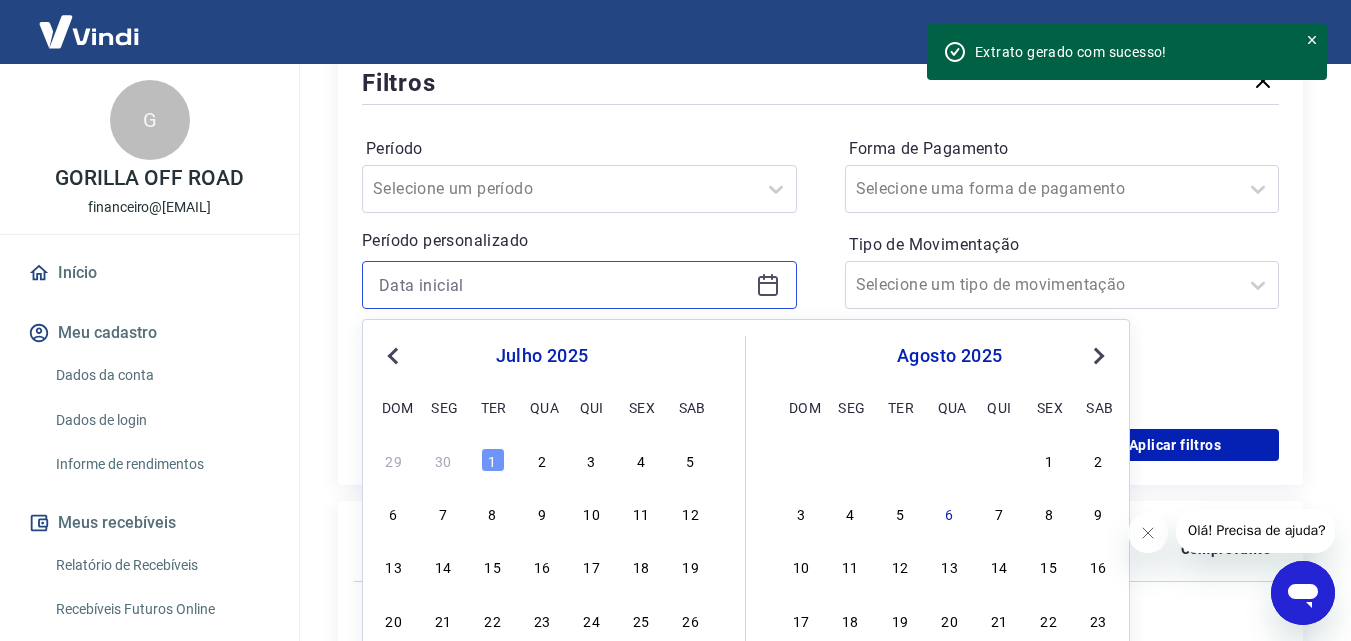 scroll, scrollTop: 500, scrollLeft: 0, axis: vertical 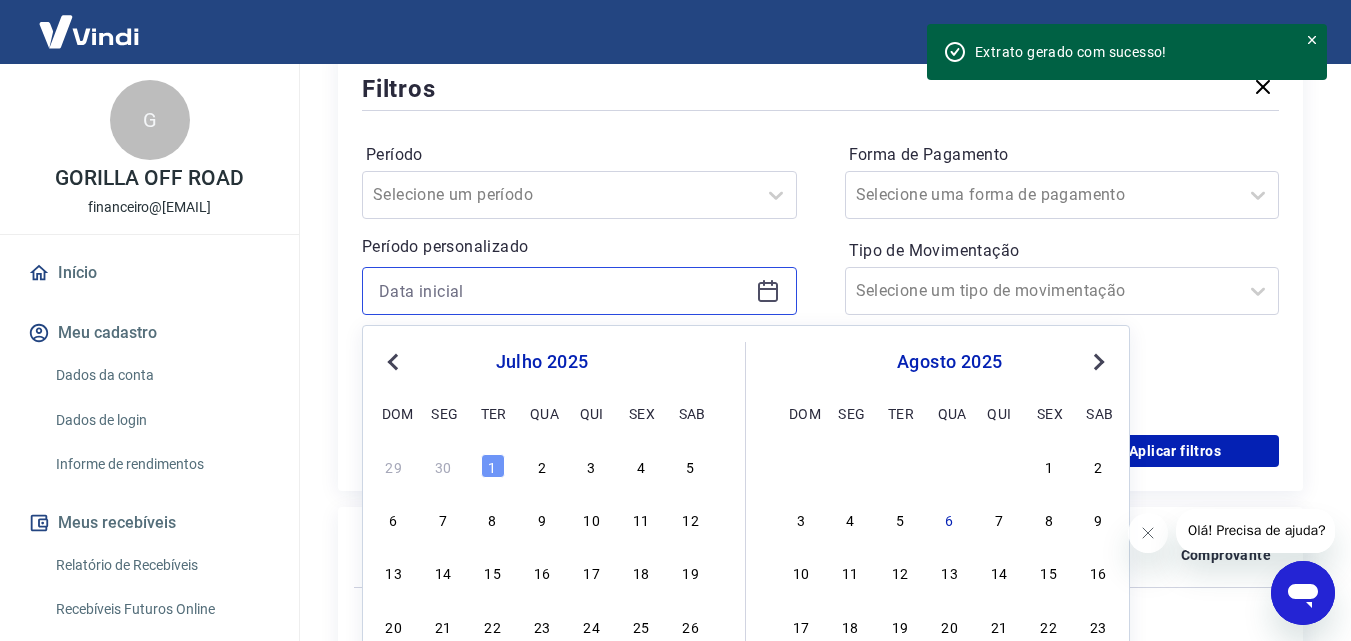 type 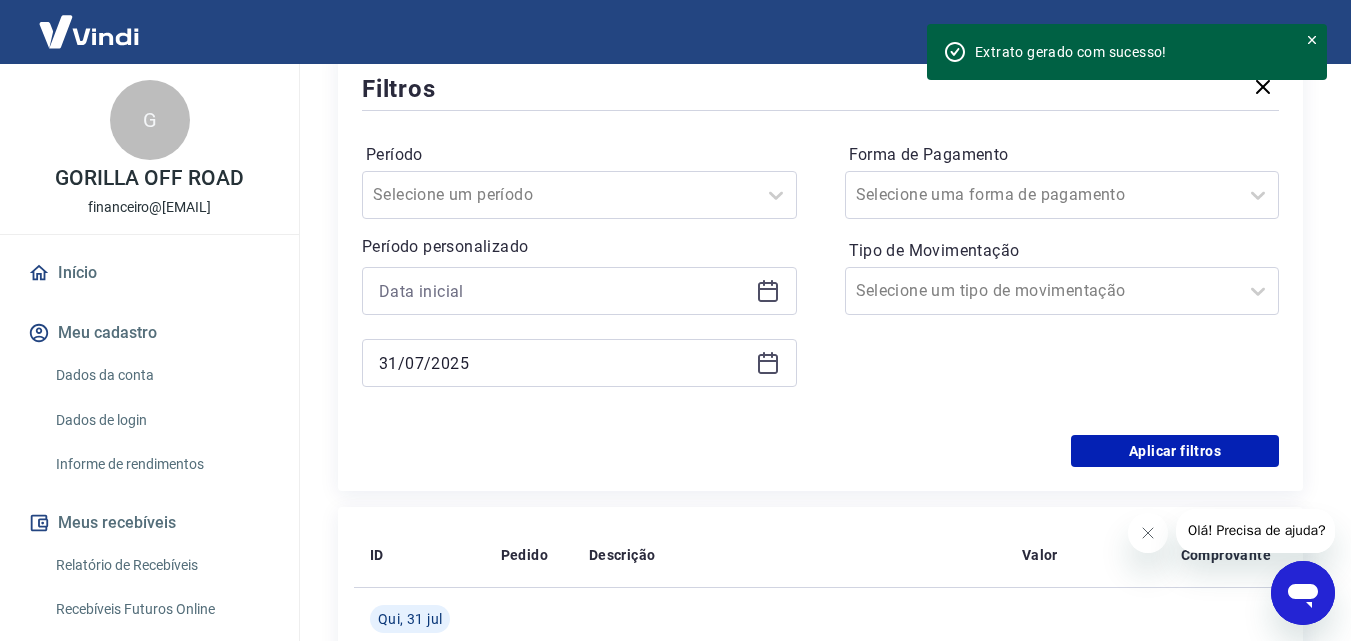 drag, startPoint x: 686, startPoint y: 245, endPoint x: 779, endPoint y: 267, distance: 95.566734 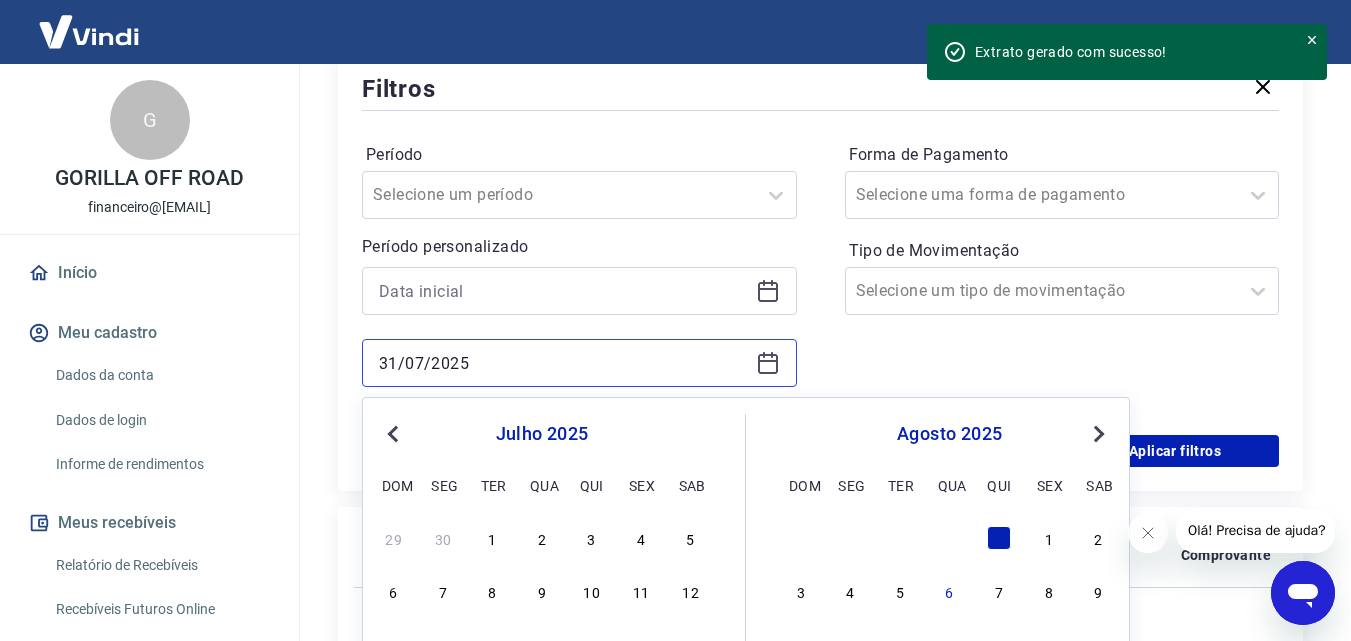 drag, startPoint x: 429, startPoint y: 365, endPoint x: 58, endPoint y: 388, distance: 371.71225 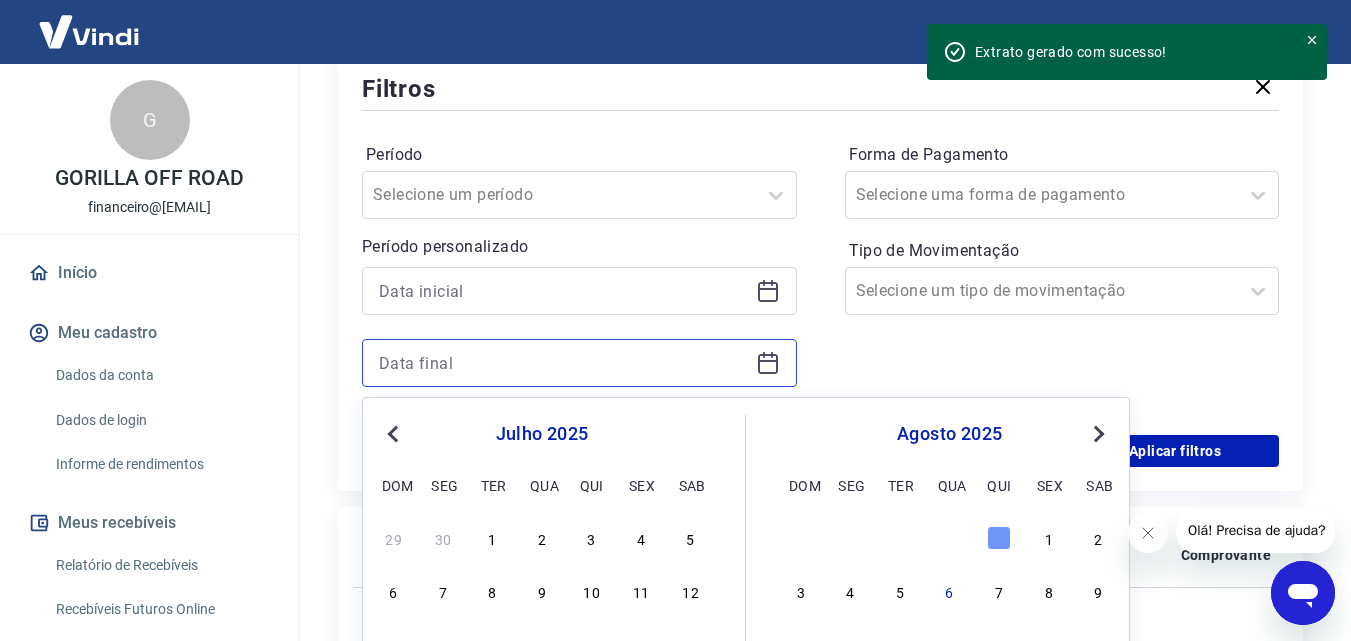 type 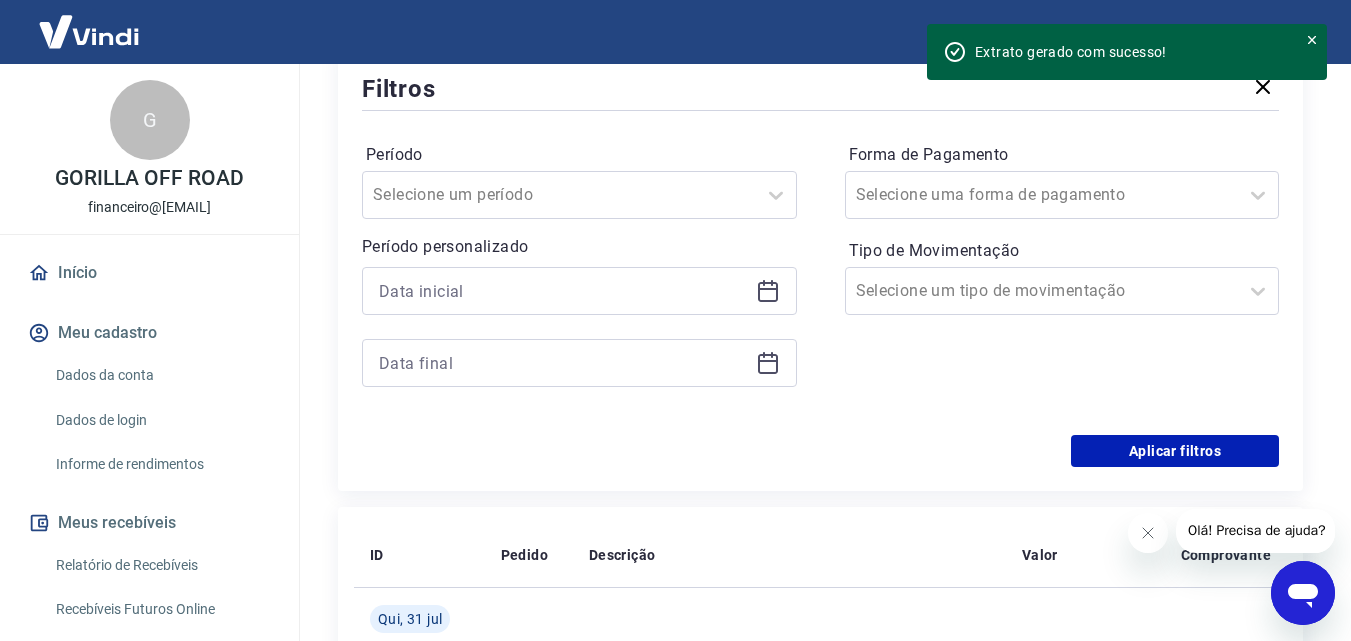 click on "Período Selecione um período Período personalizado" at bounding box center [579, 275] 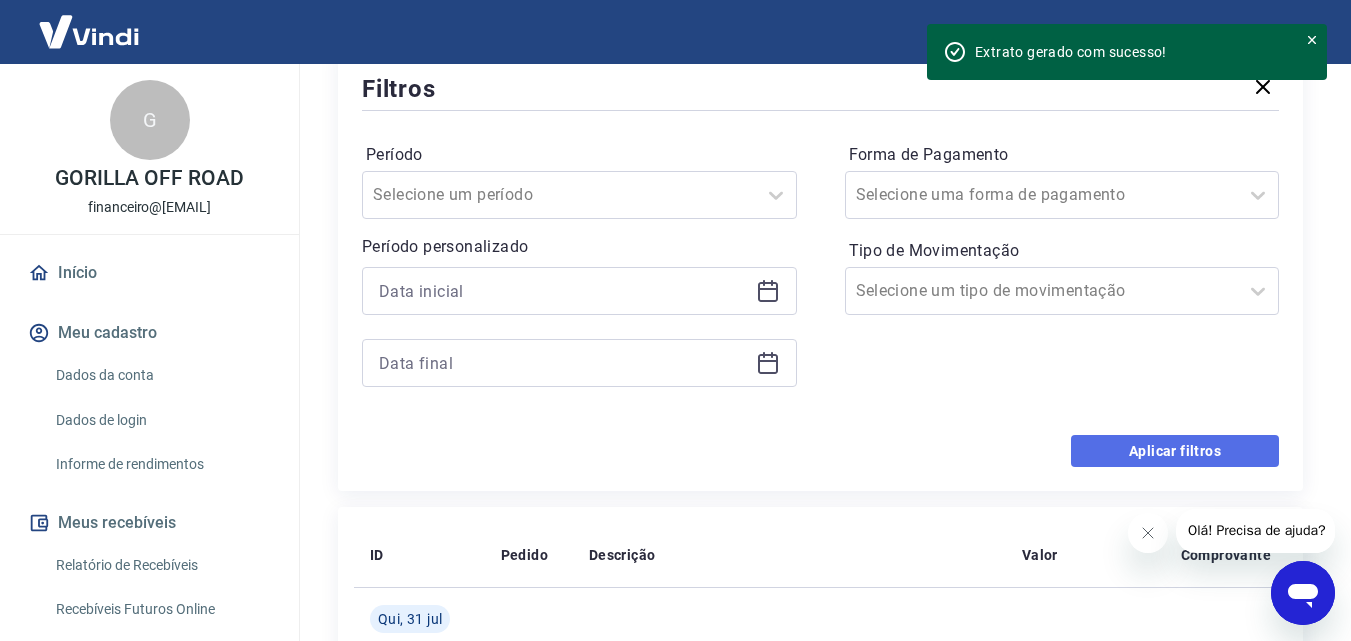 click on "Aplicar filtros" at bounding box center [1175, 451] 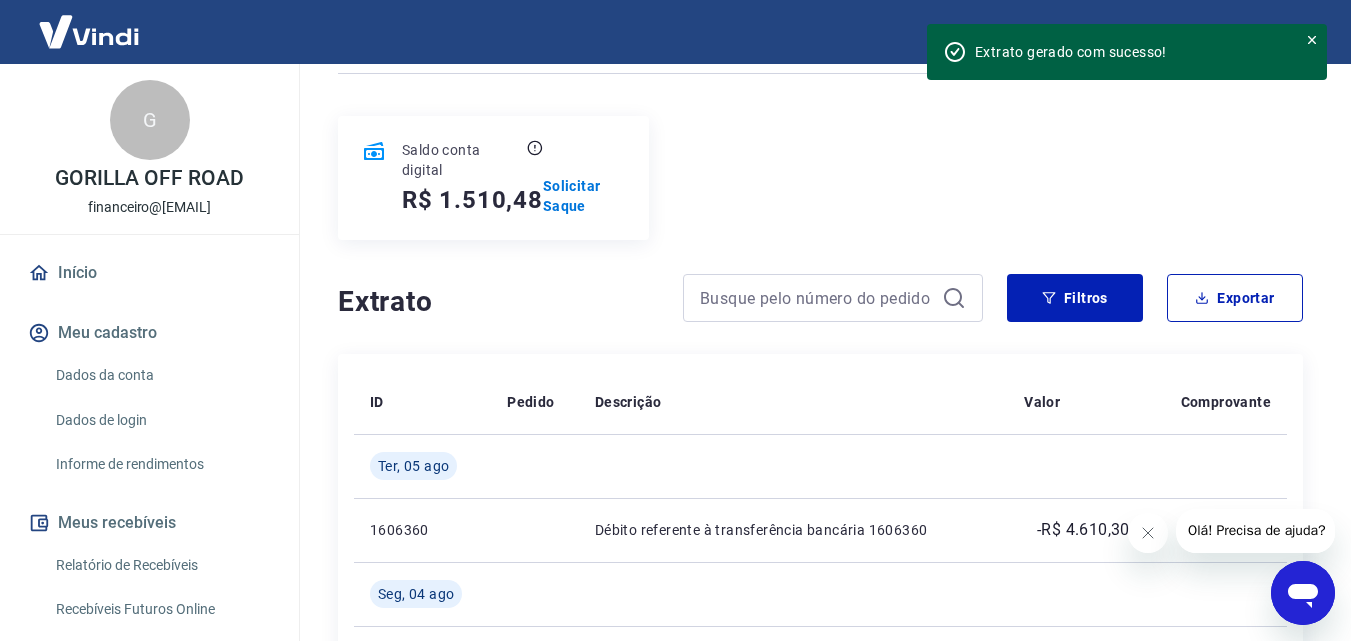 scroll, scrollTop: 300, scrollLeft: 0, axis: vertical 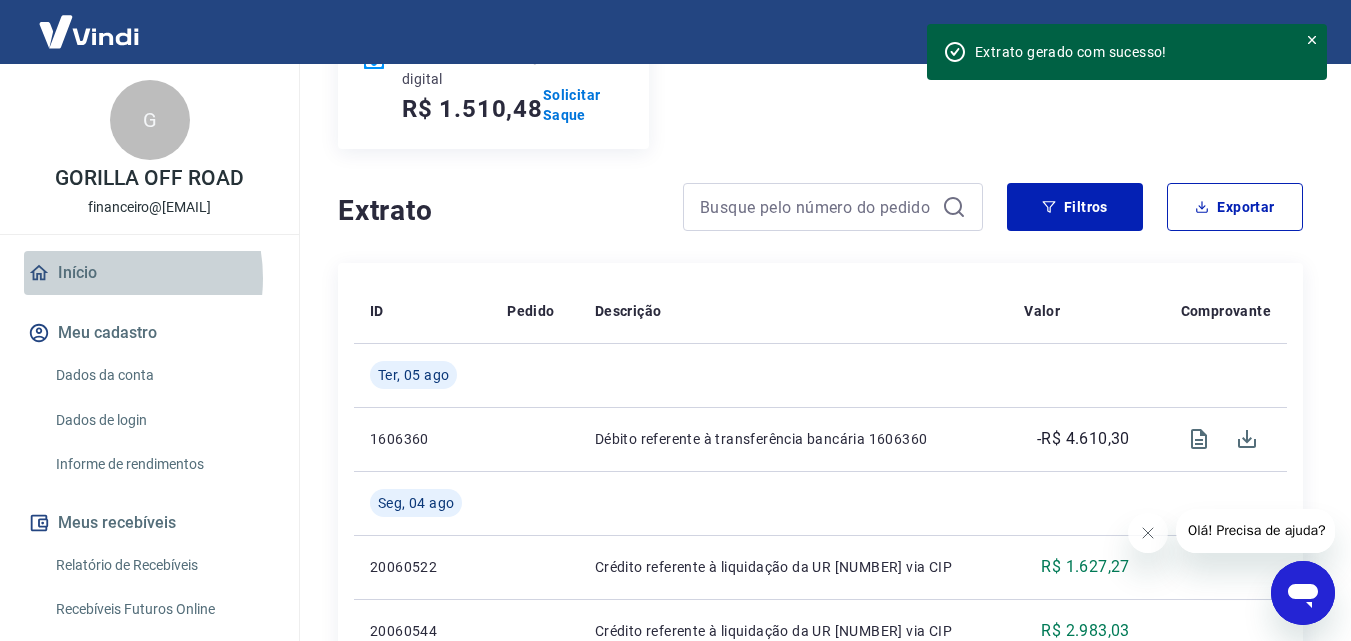 click on "Início" at bounding box center (149, 273) 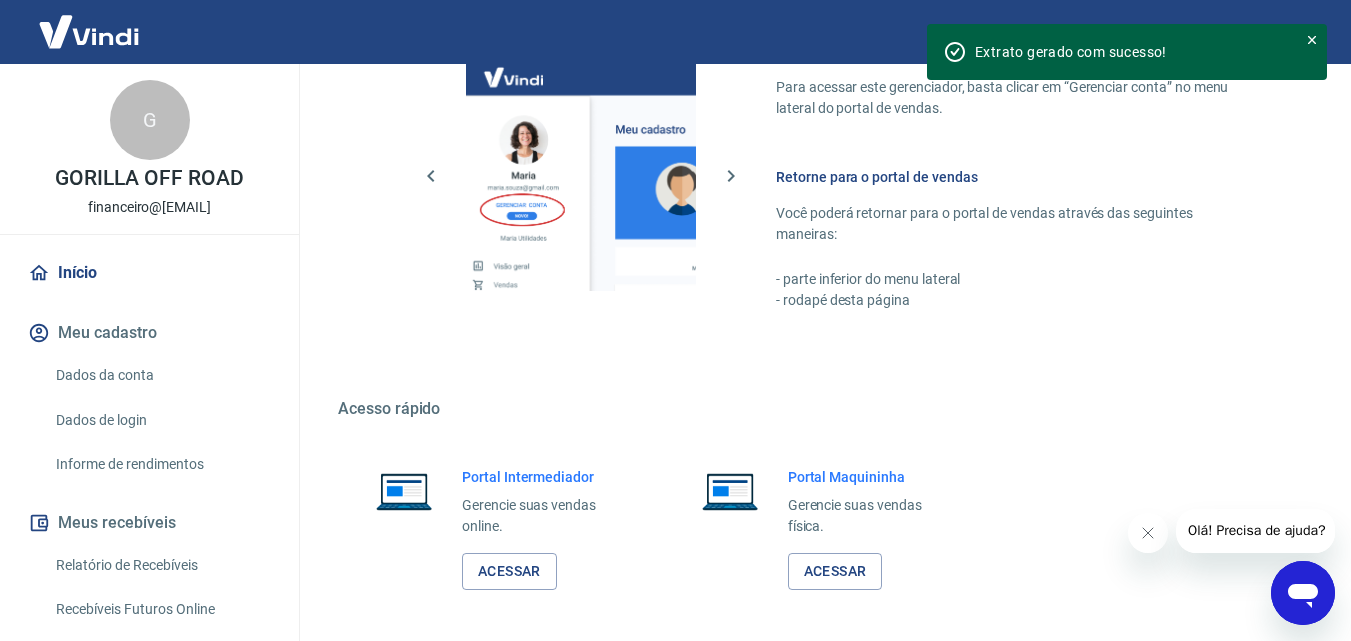 scroll, scrollTop: 1000, scrollLeft: 0, axis: vertical 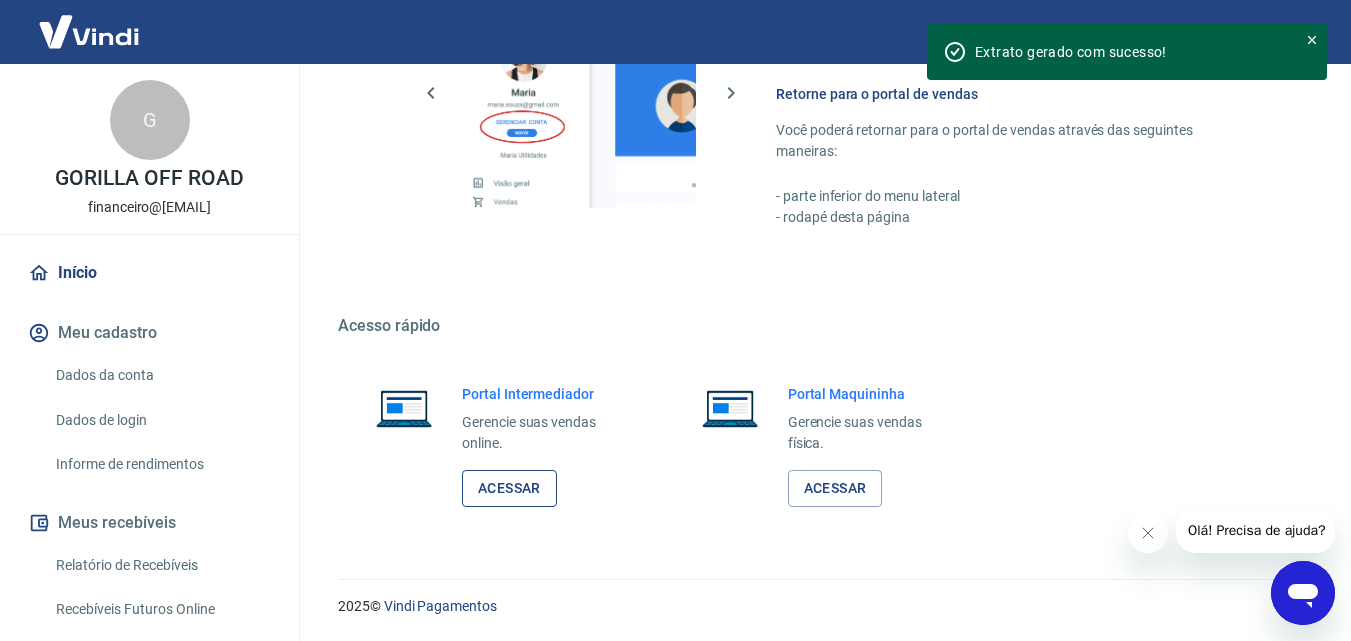 click on "Acessar" at bounding box center [509, 488] 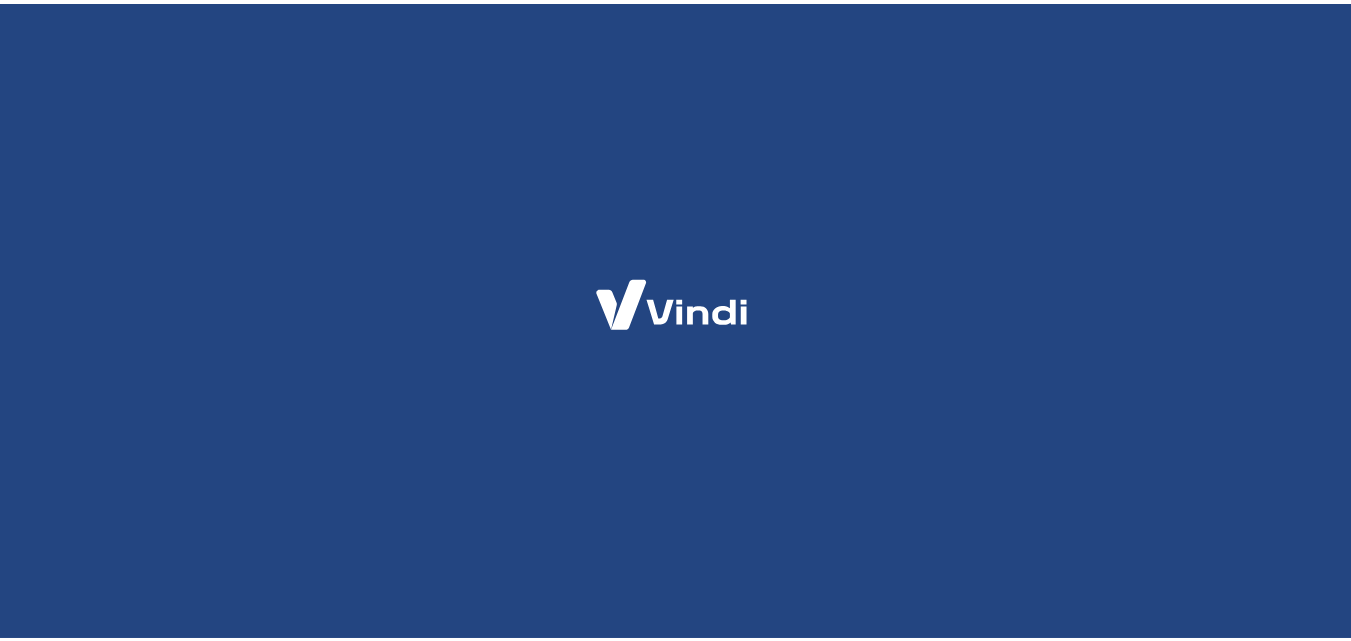scroll, scrollTop: 0, scrollLeft: 0, axis: both 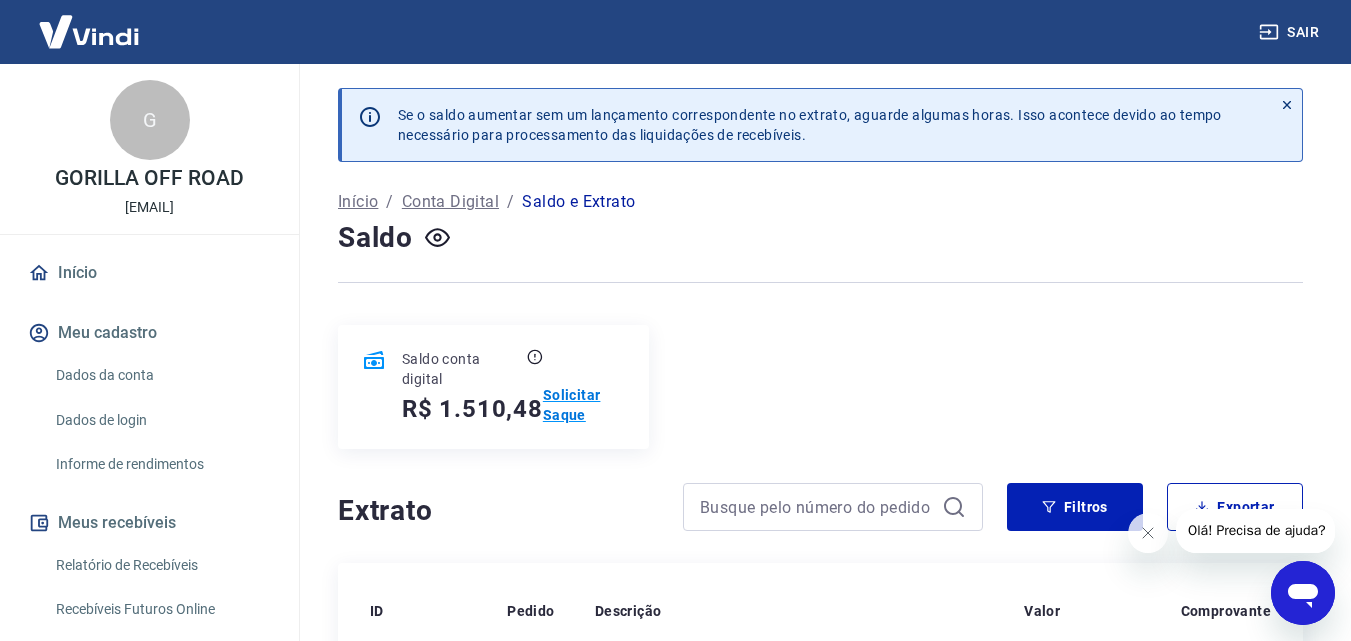 click on "Solicitar Saque" at bounding box center [584, 405] 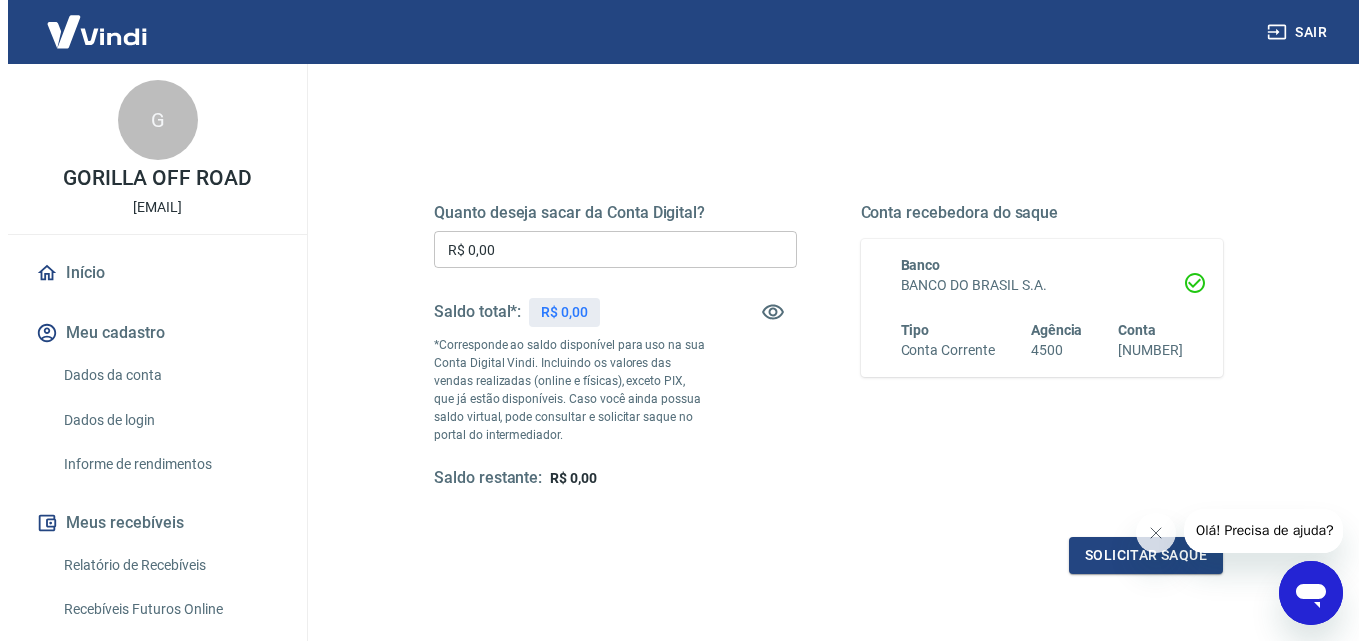 scroll, scrollTop: 200, scrollLeft: 0, axis: vertical 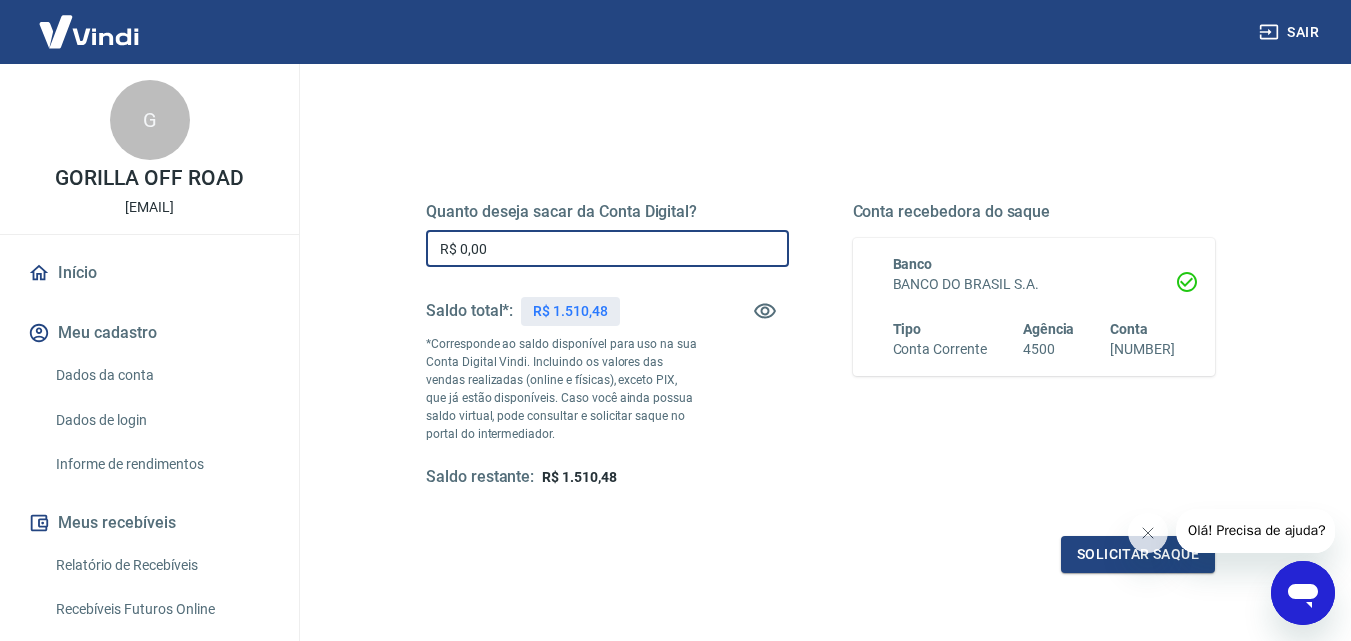 drag, startPoint x: 508, startPoint y: 251, endPoint x: 435, endPoint y: 262, distance: 73.82411 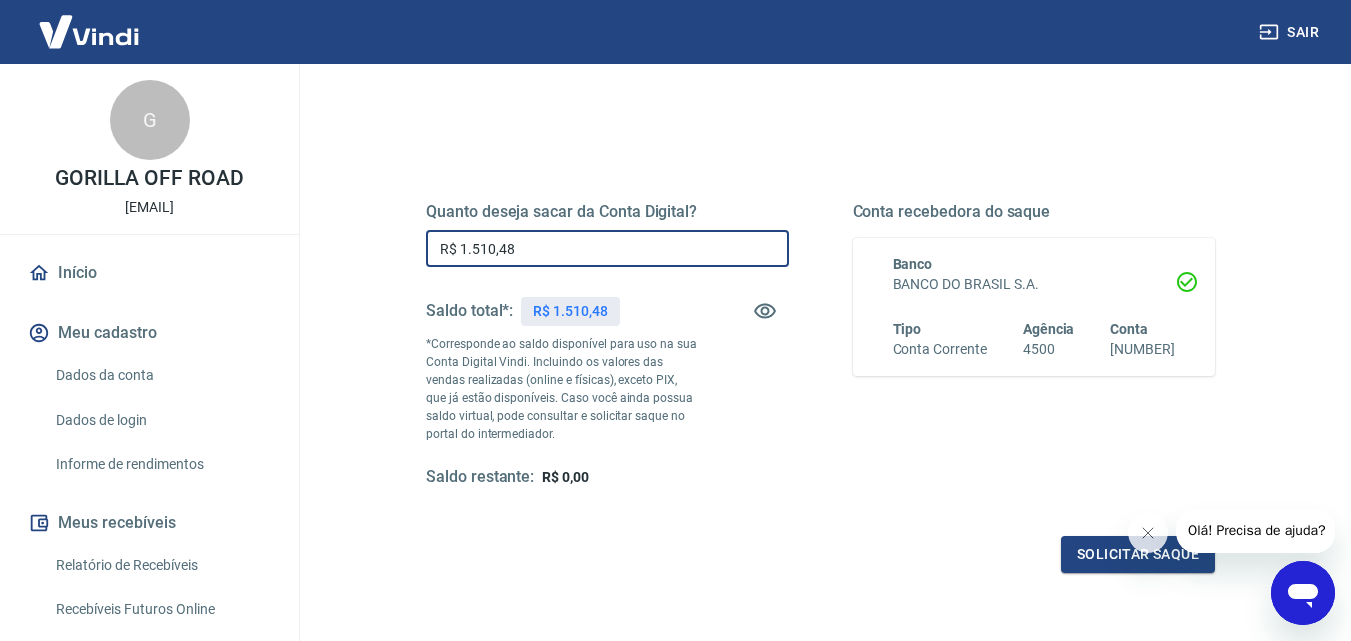type on "R$ 1.510,48" 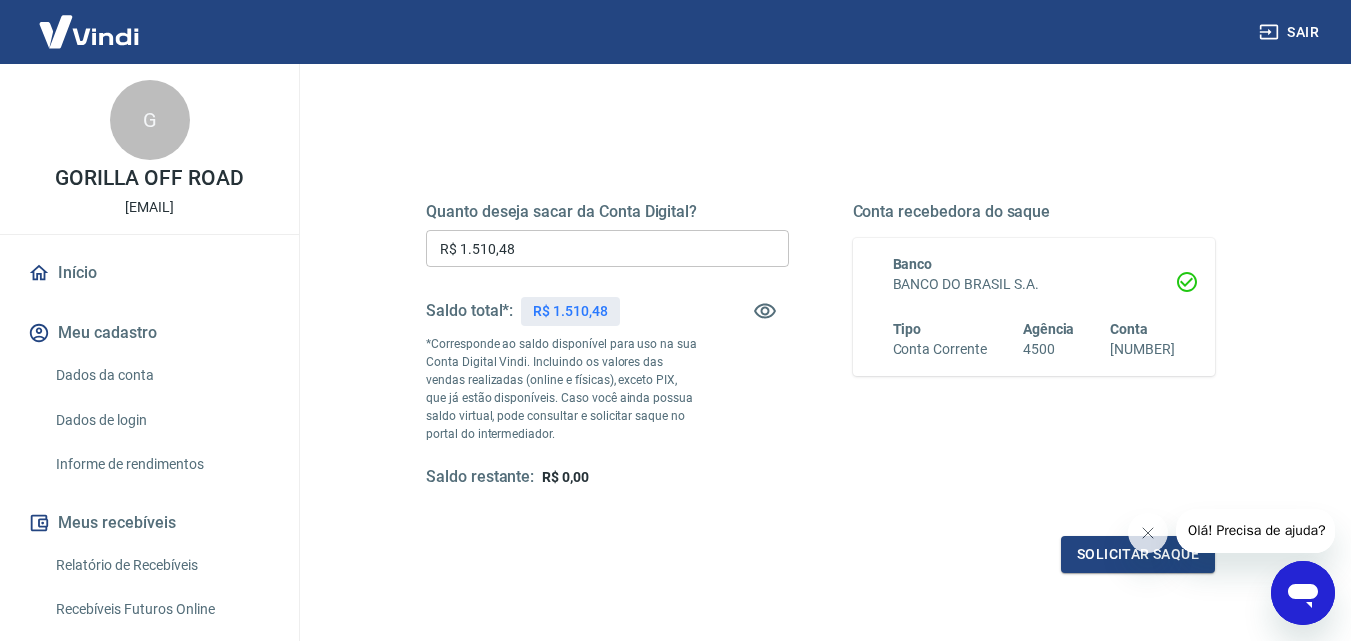 click at bounding box center [1231, 531] 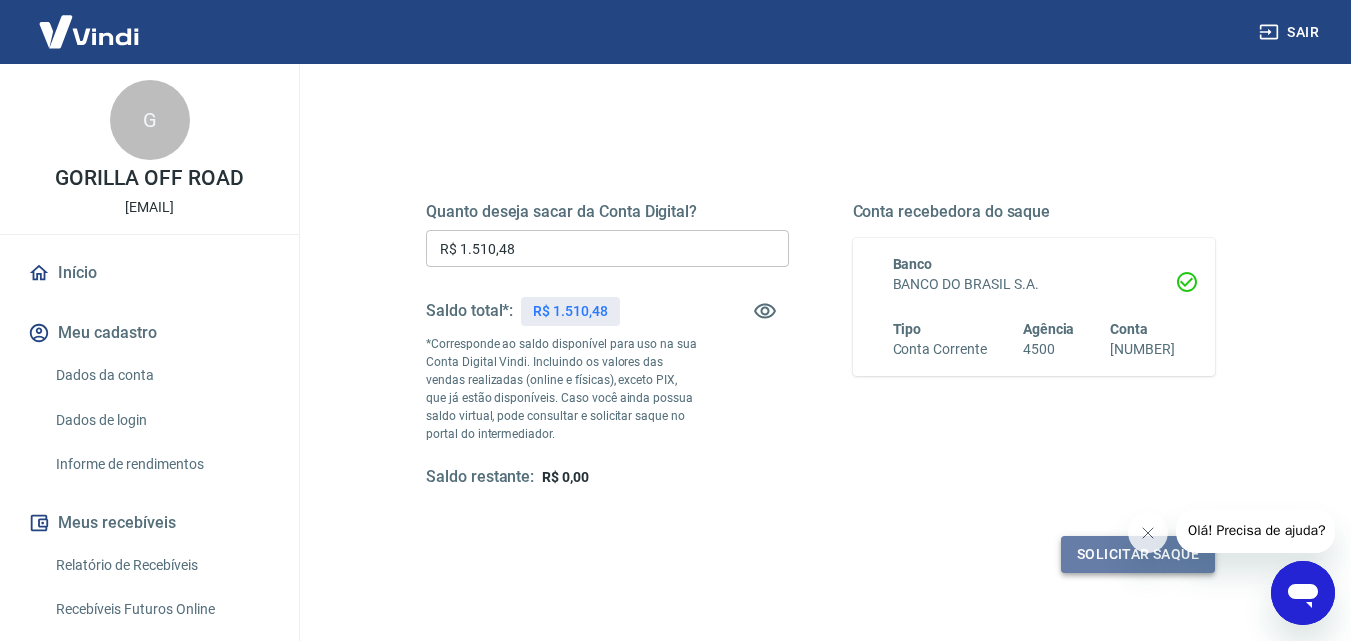 click on "Solicitar saque" at bounding box center [1138, 554] 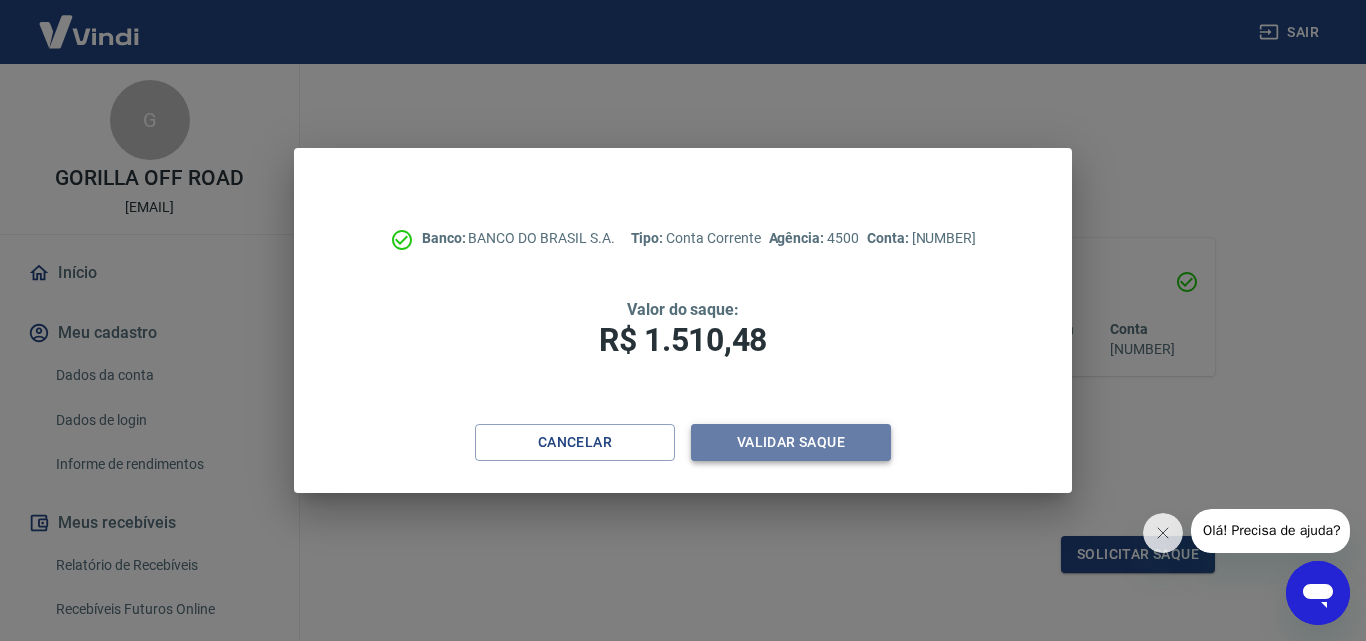 click on "Validar saque" at bounding box center (791, 442) 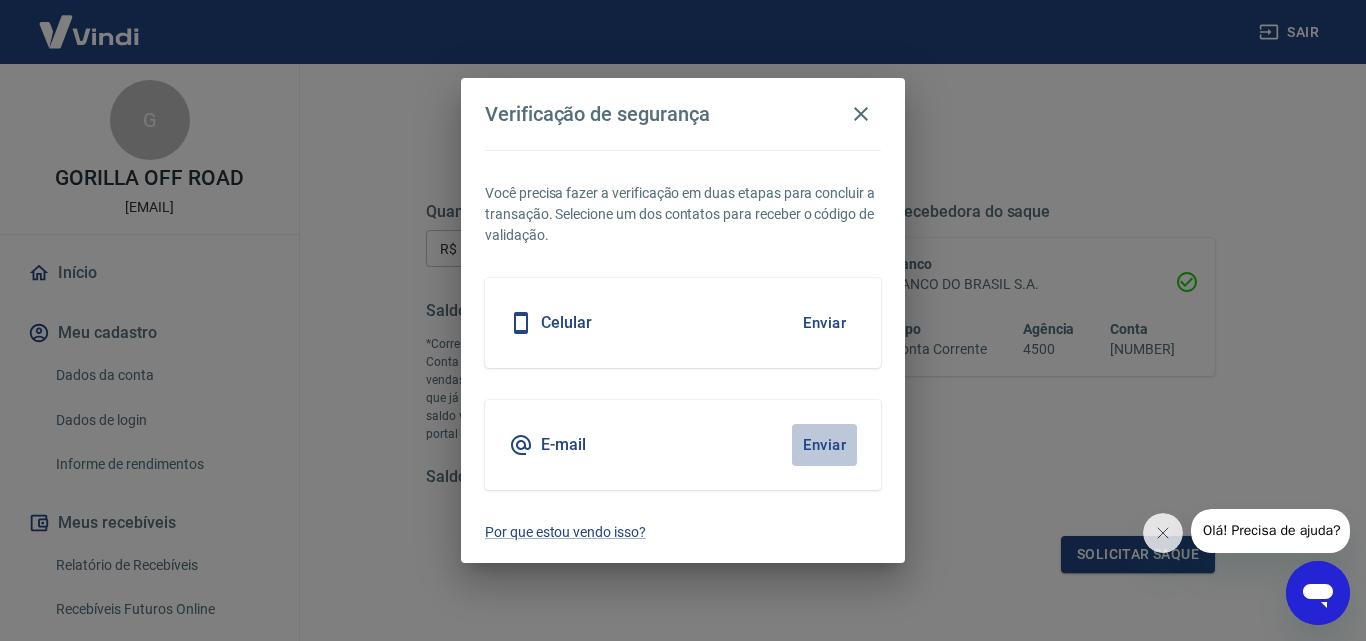 click on "Enviar" at bounding box center (824, 445) 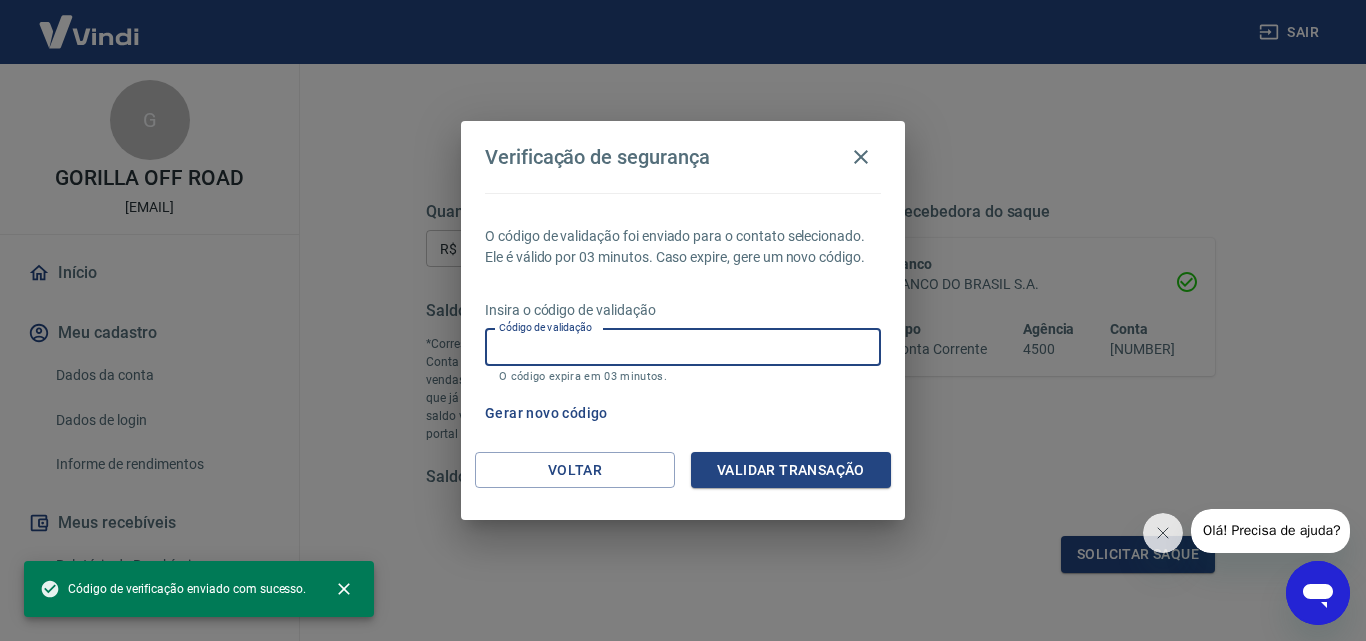 paste on "792592" 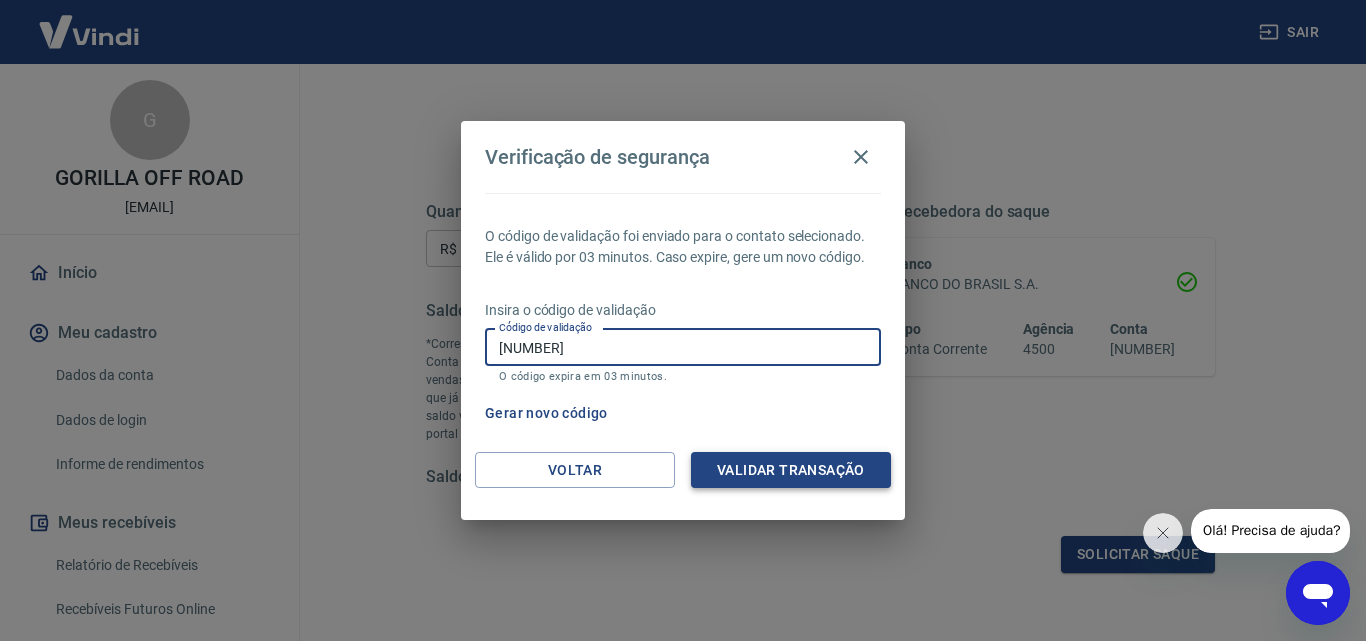 type on "792592" 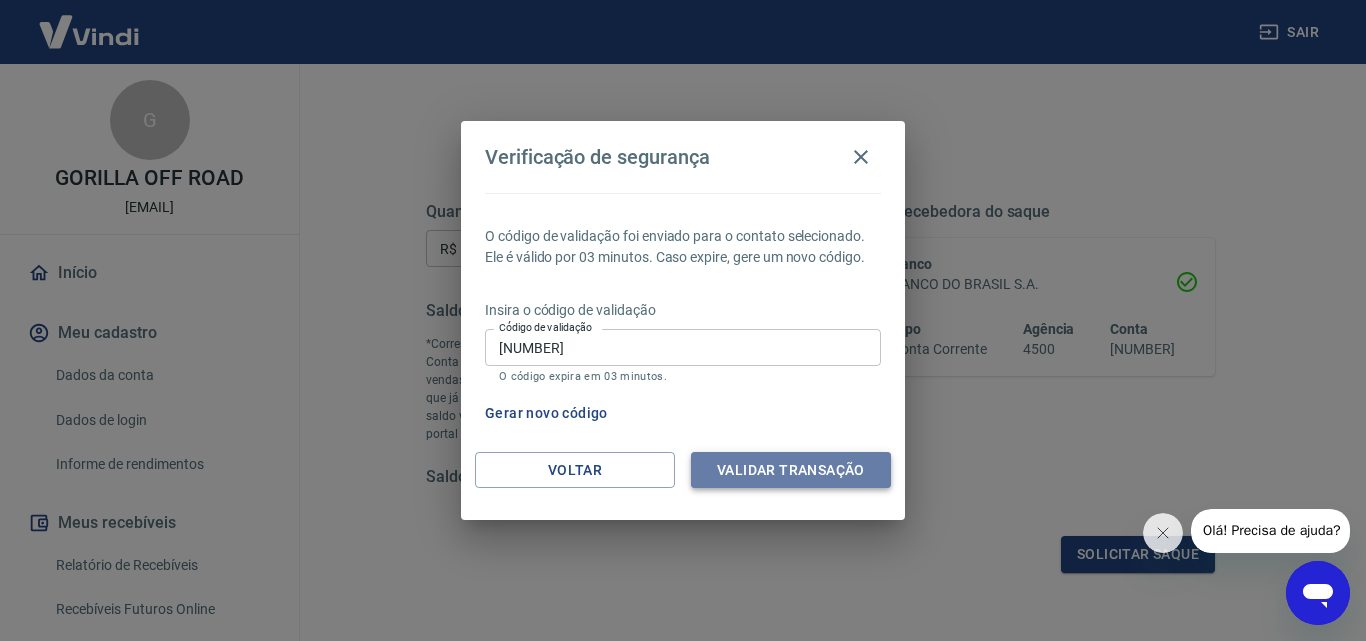 click on "Validar transação" at bounding box center [791, 470] 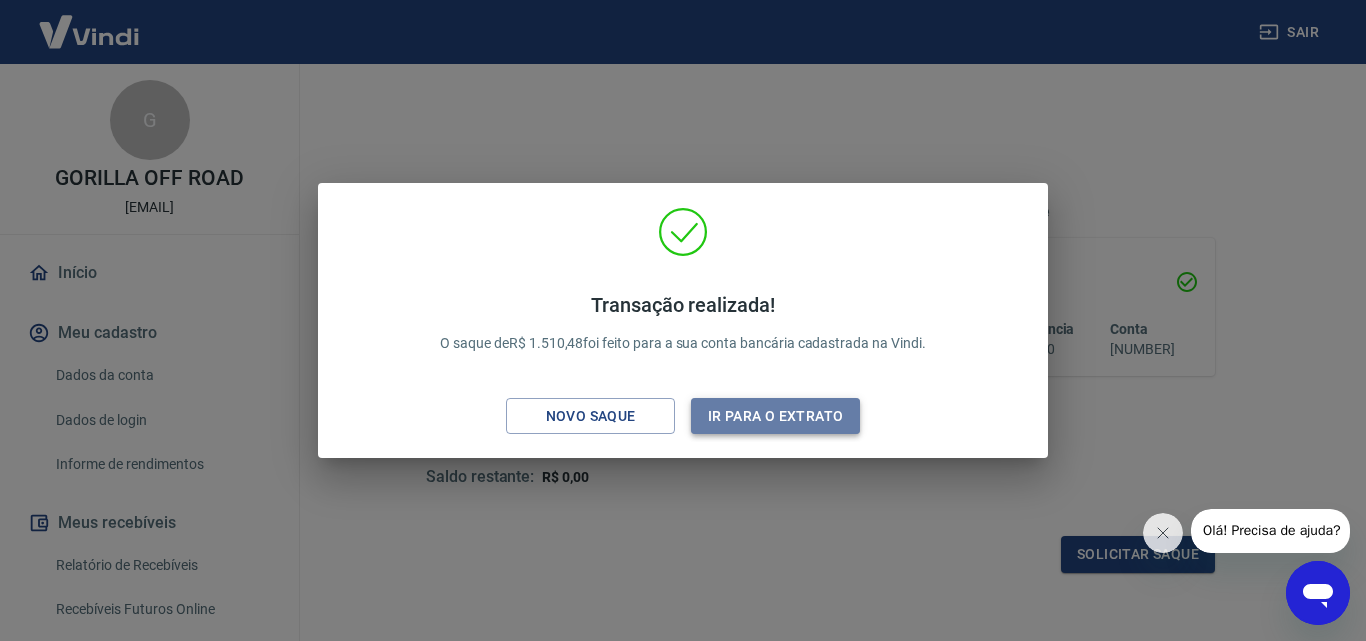 click on "Ir para o extrato" at bounding box center [775, 416] 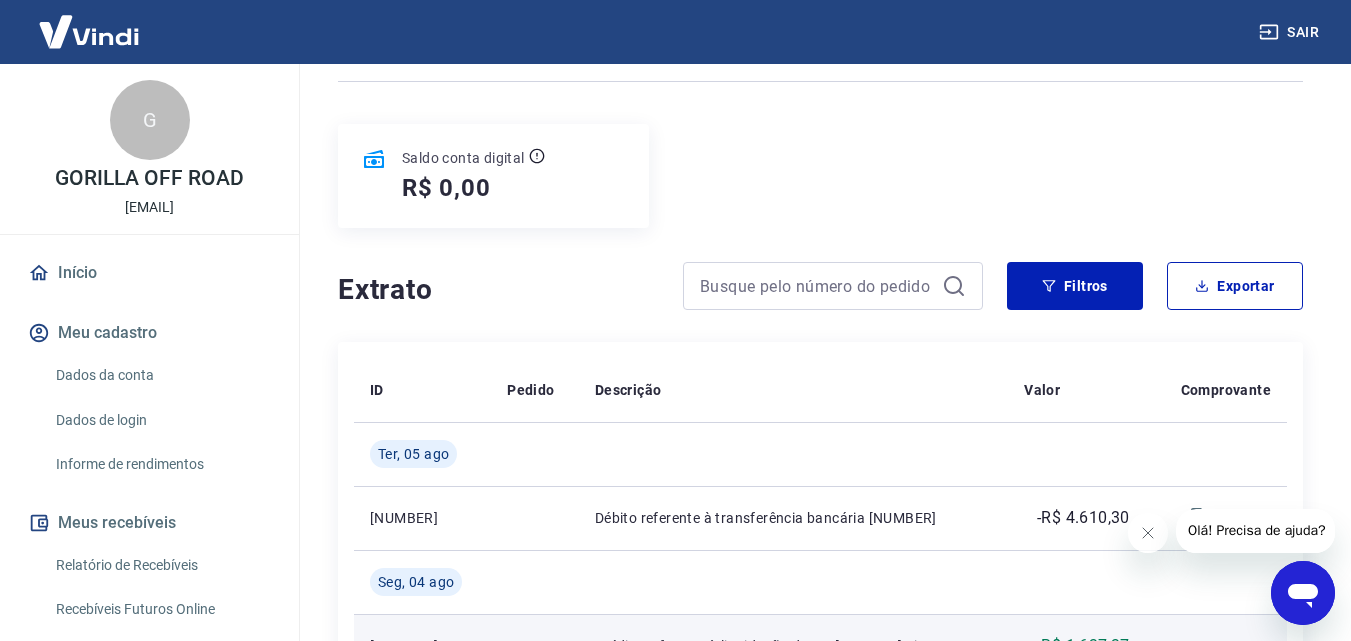 scroll, scrollTop: 200, scrollLeft: 0, axis: vertical 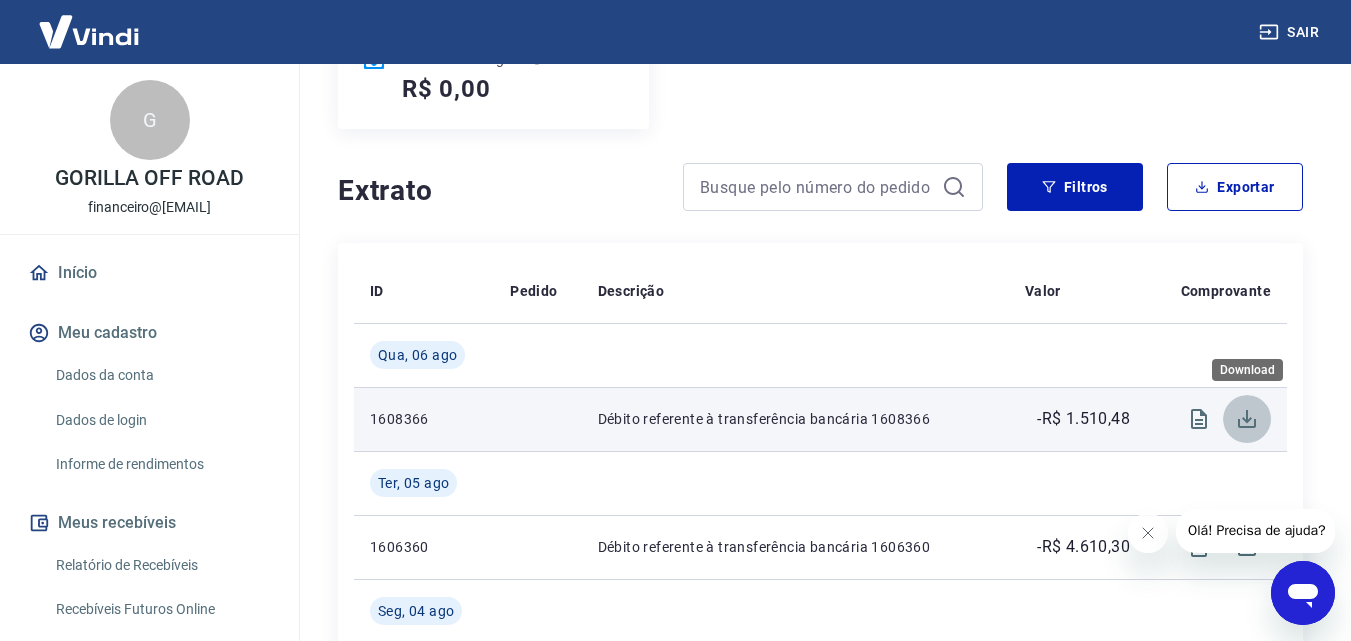click 